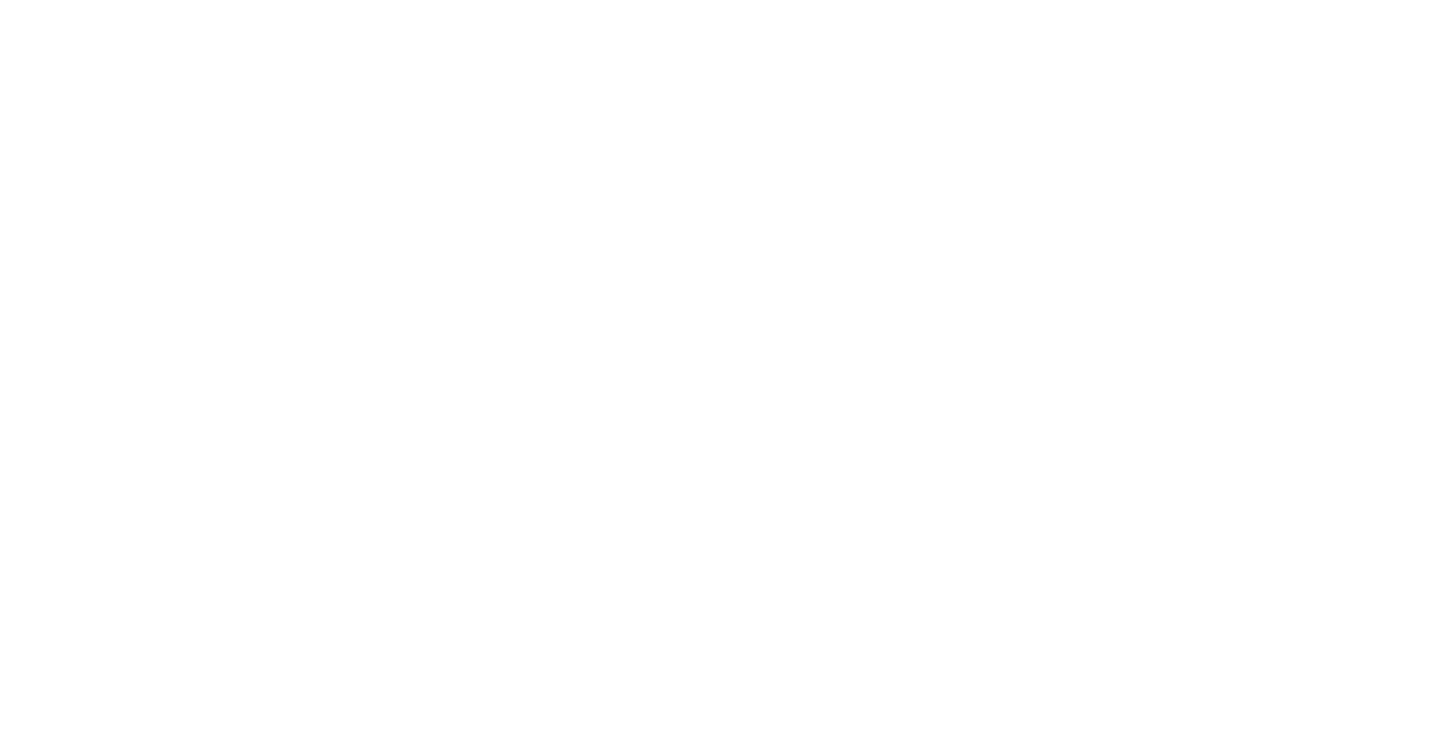 scroll, scrollTop: 0, scrollLeft: 0, axis: both 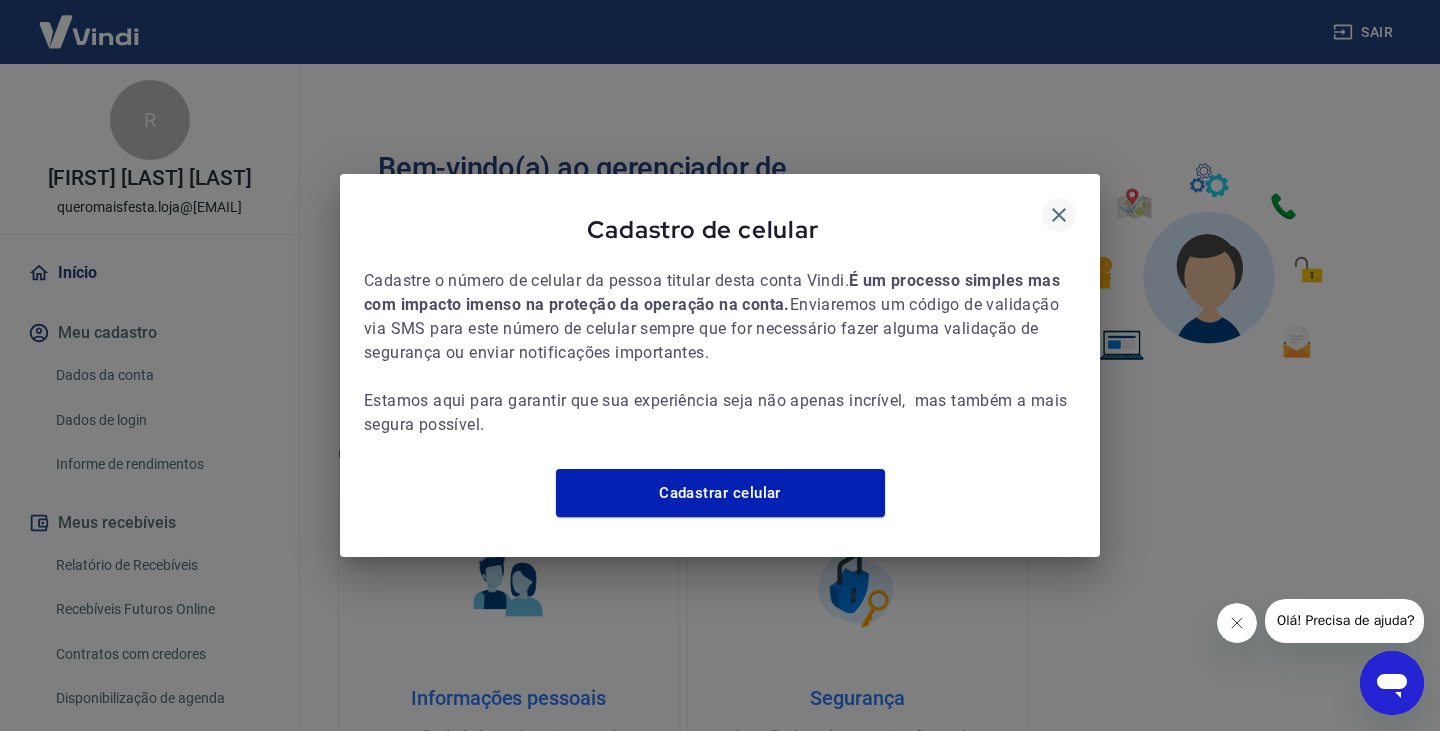 click 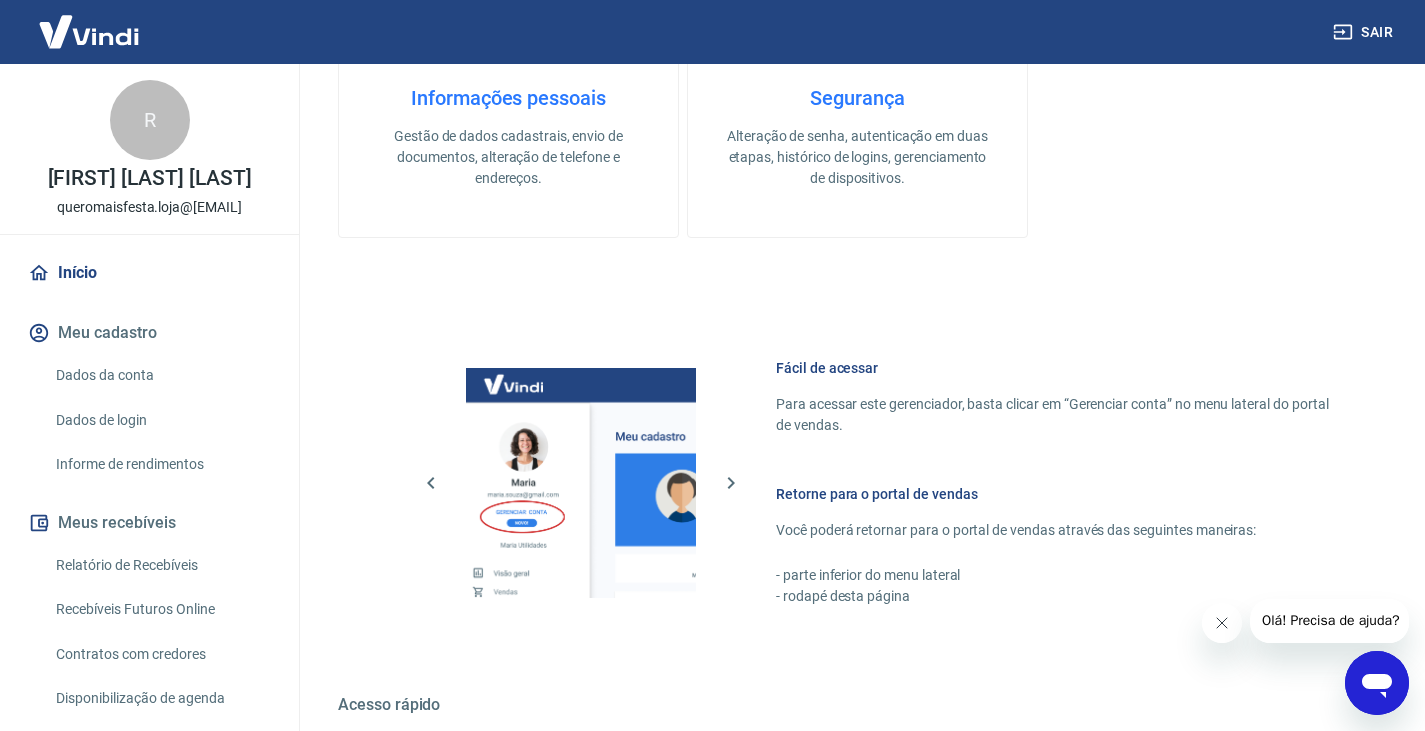 scroll, scrollTop: 867, scrollLeft: 0, axis: vertical 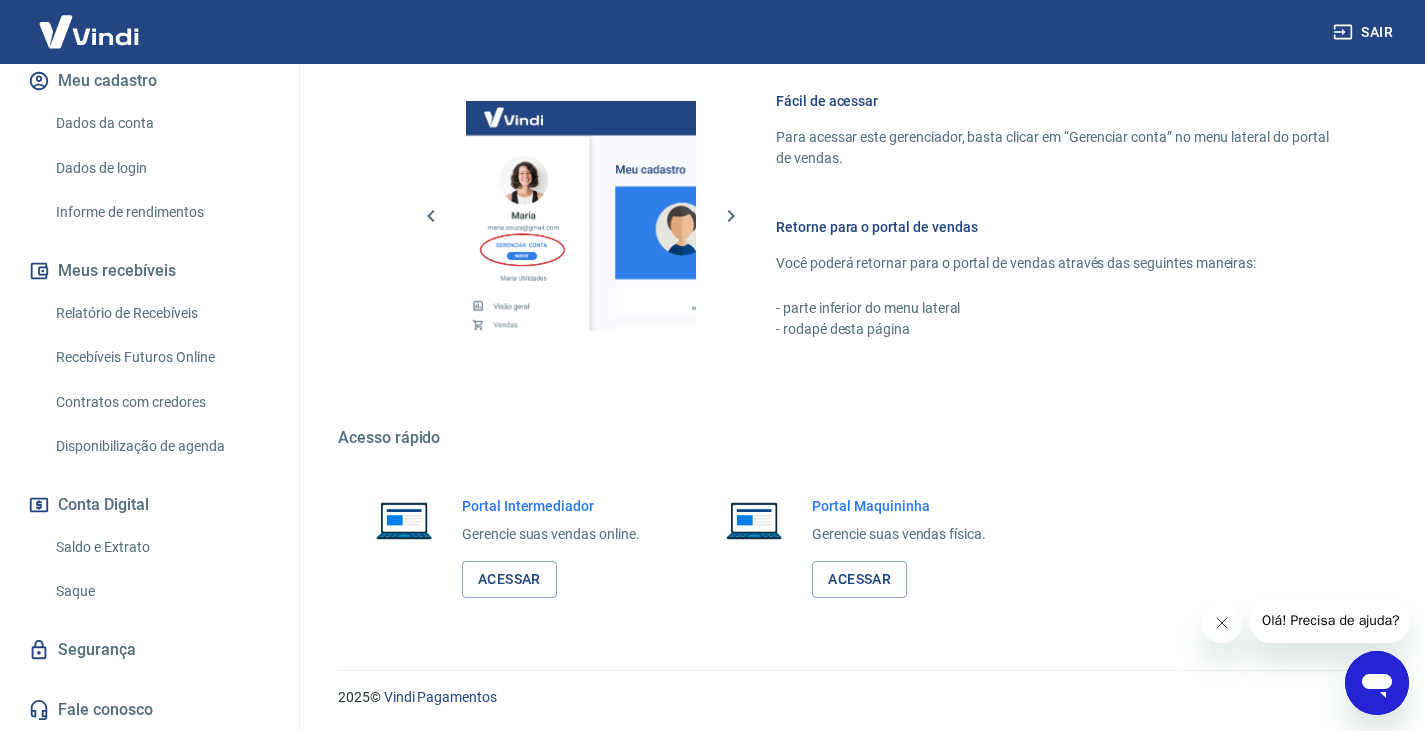 click on "Fale conosco" at bounding box center (149, 710) 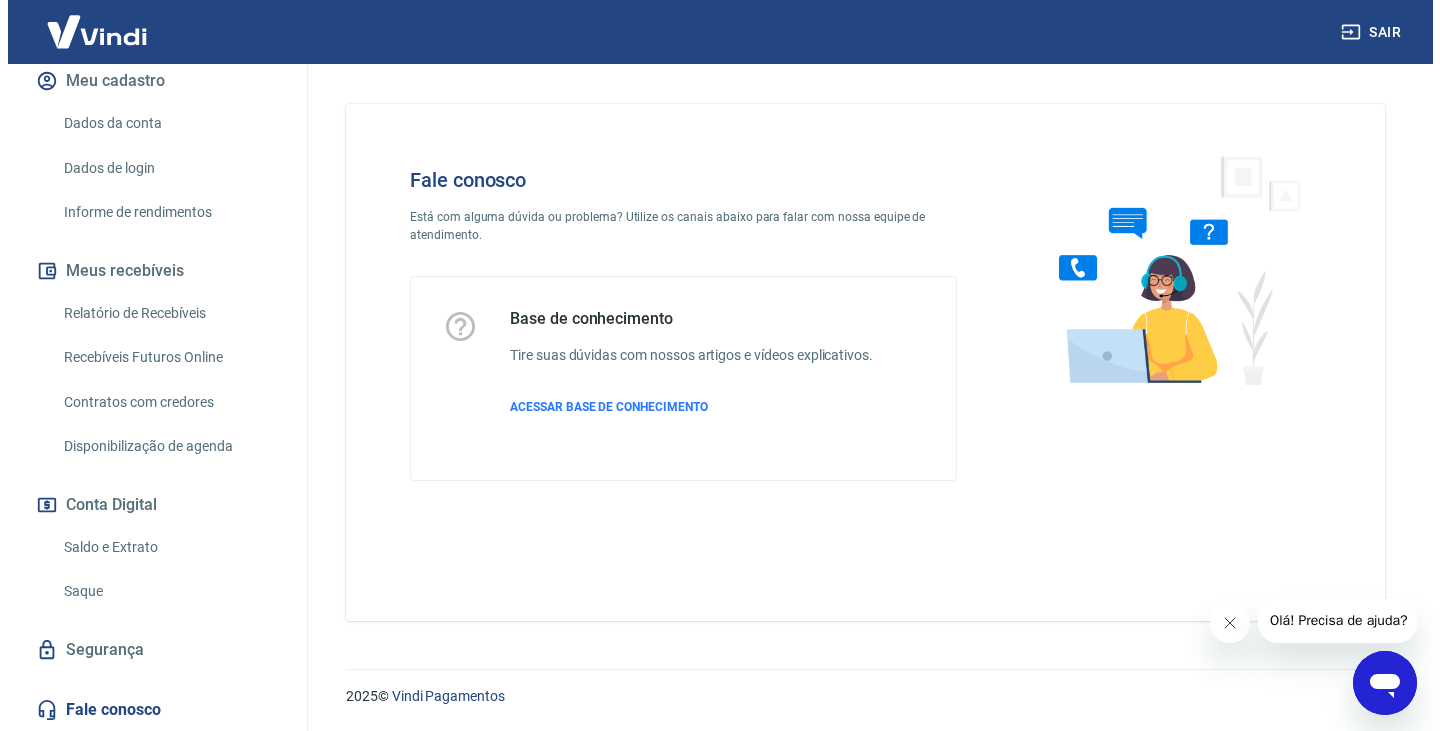 scroll, scrollTop: 0, scrollLeft: 0, axis: both 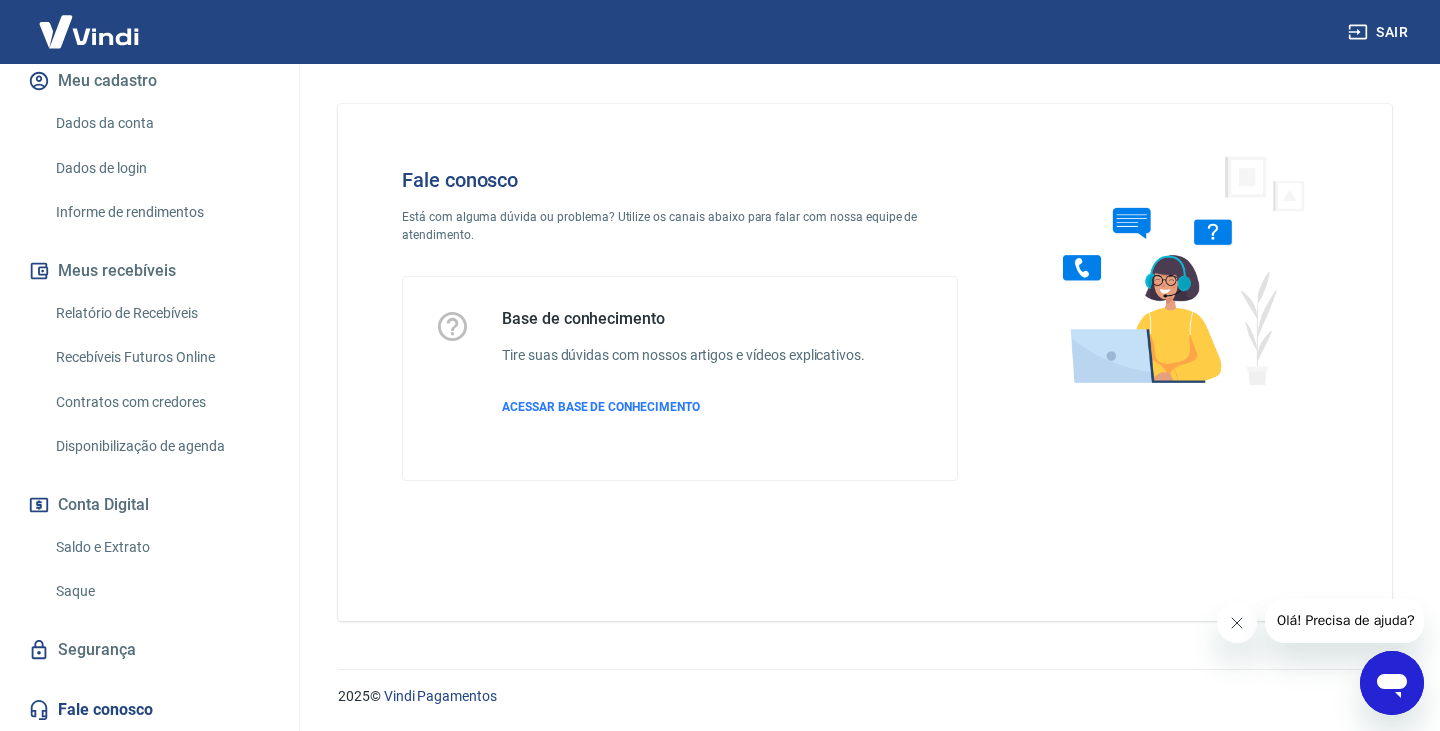 click 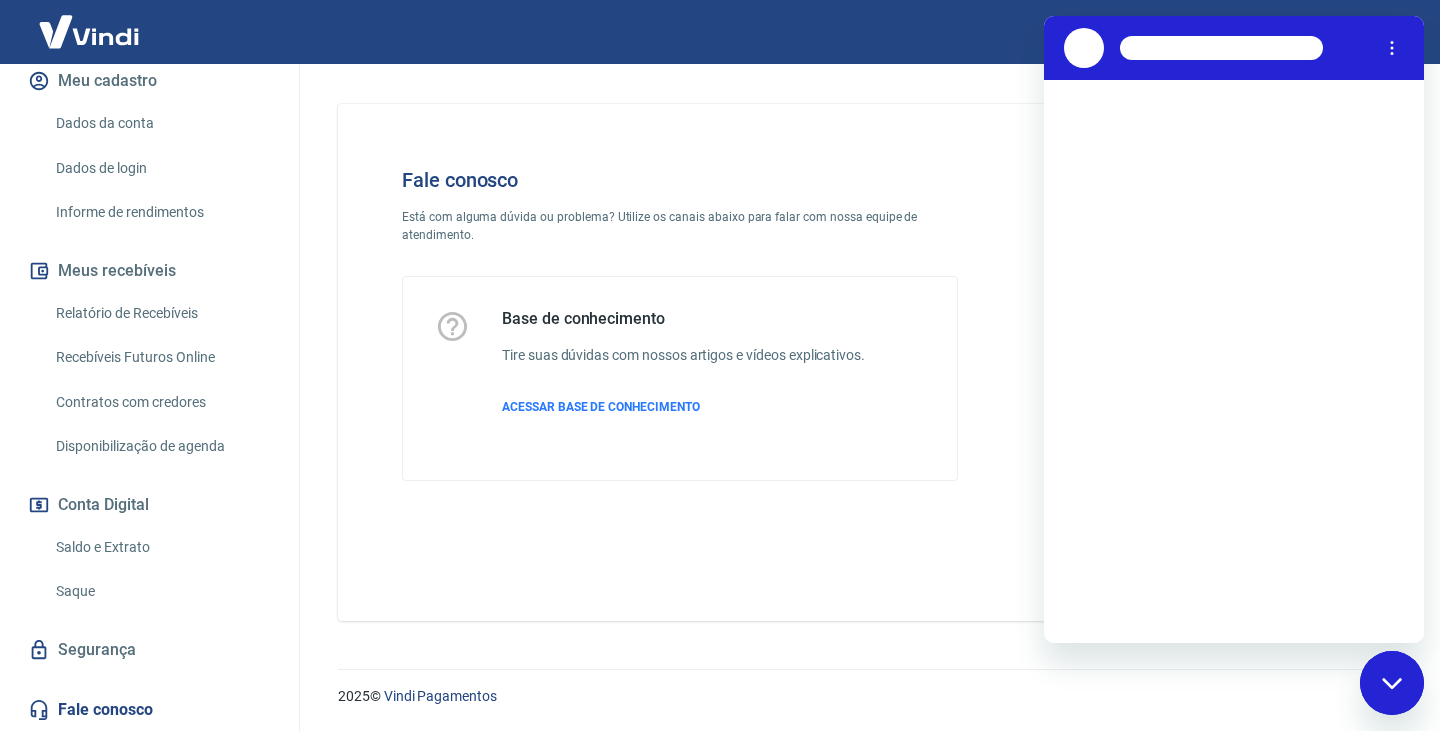 scroll, scrollTop: 0, scrollLeft: 0, axis: both 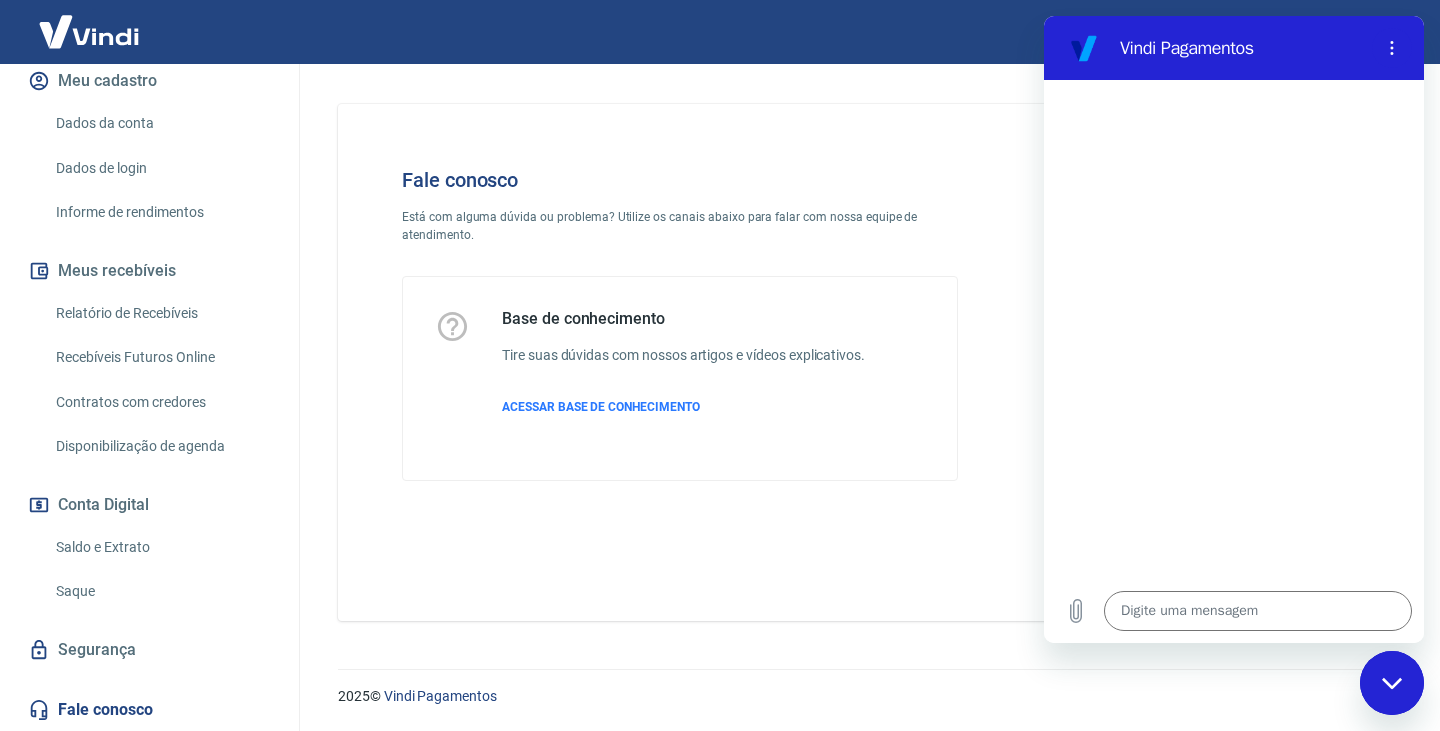 type on "x" 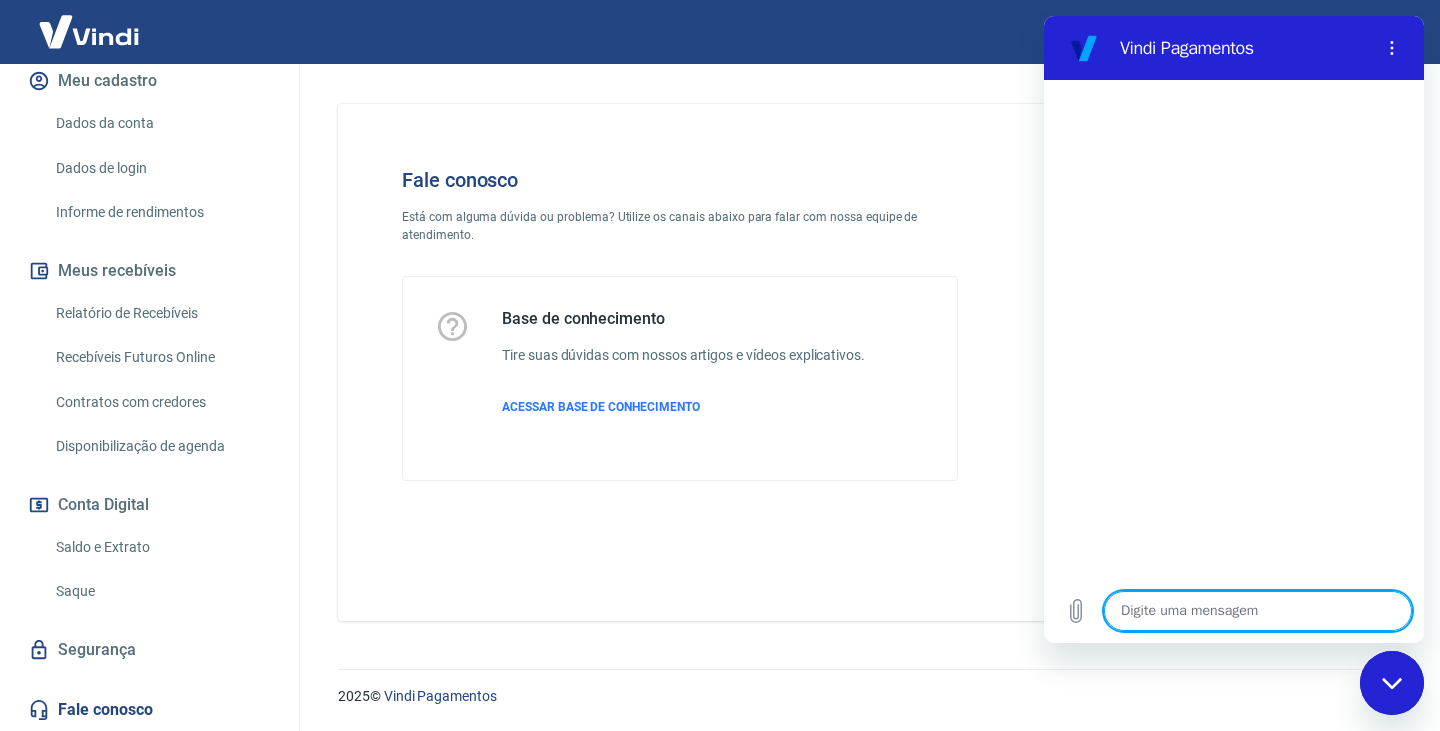 paste on "Atenção! Pagamento não realizado.
Pagamento não aprovado, tente novamente.
Vendedor inválido ou não encontrado" 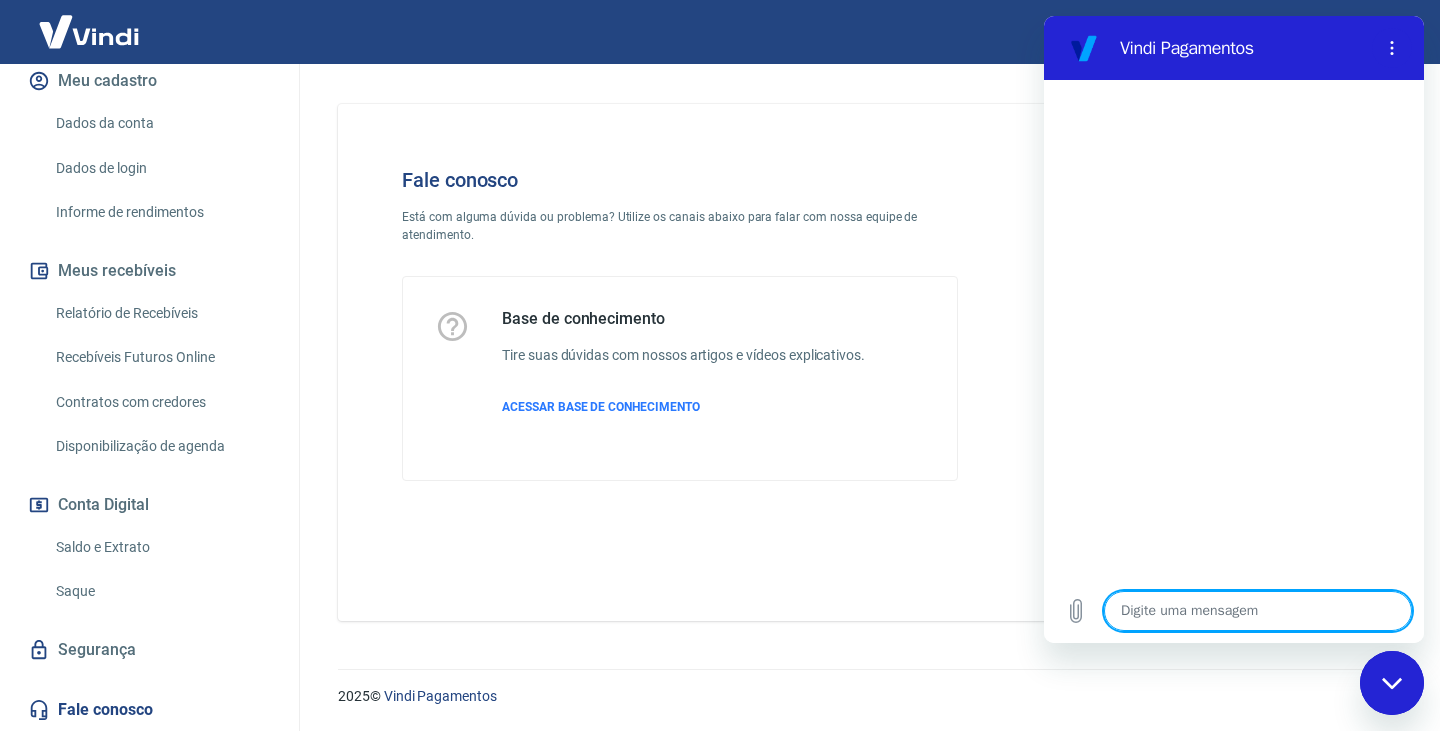 type on "Atenção! Pagamento não realizado.
Pagamento não aprovado, tente novamente.
Vendedor inválido ou não encontrado" 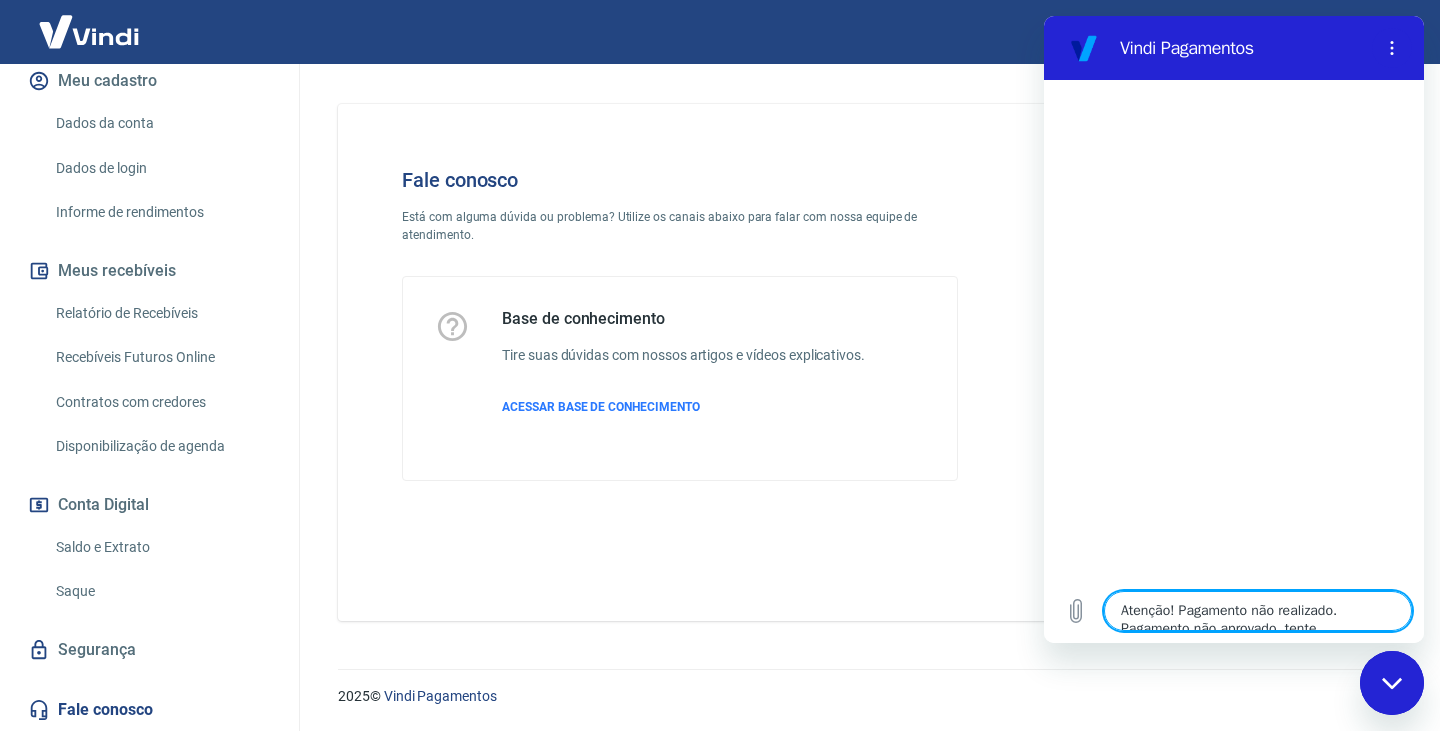 type on "x" 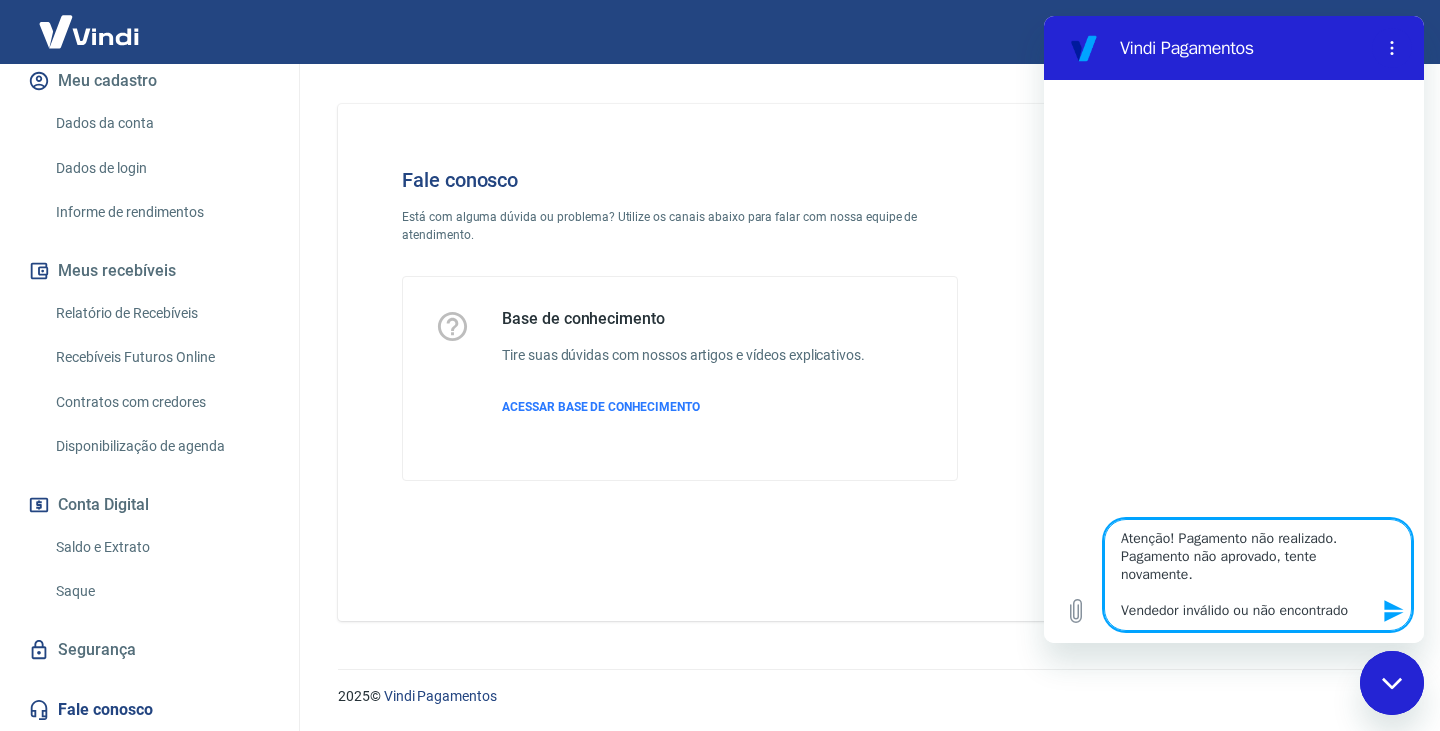 type 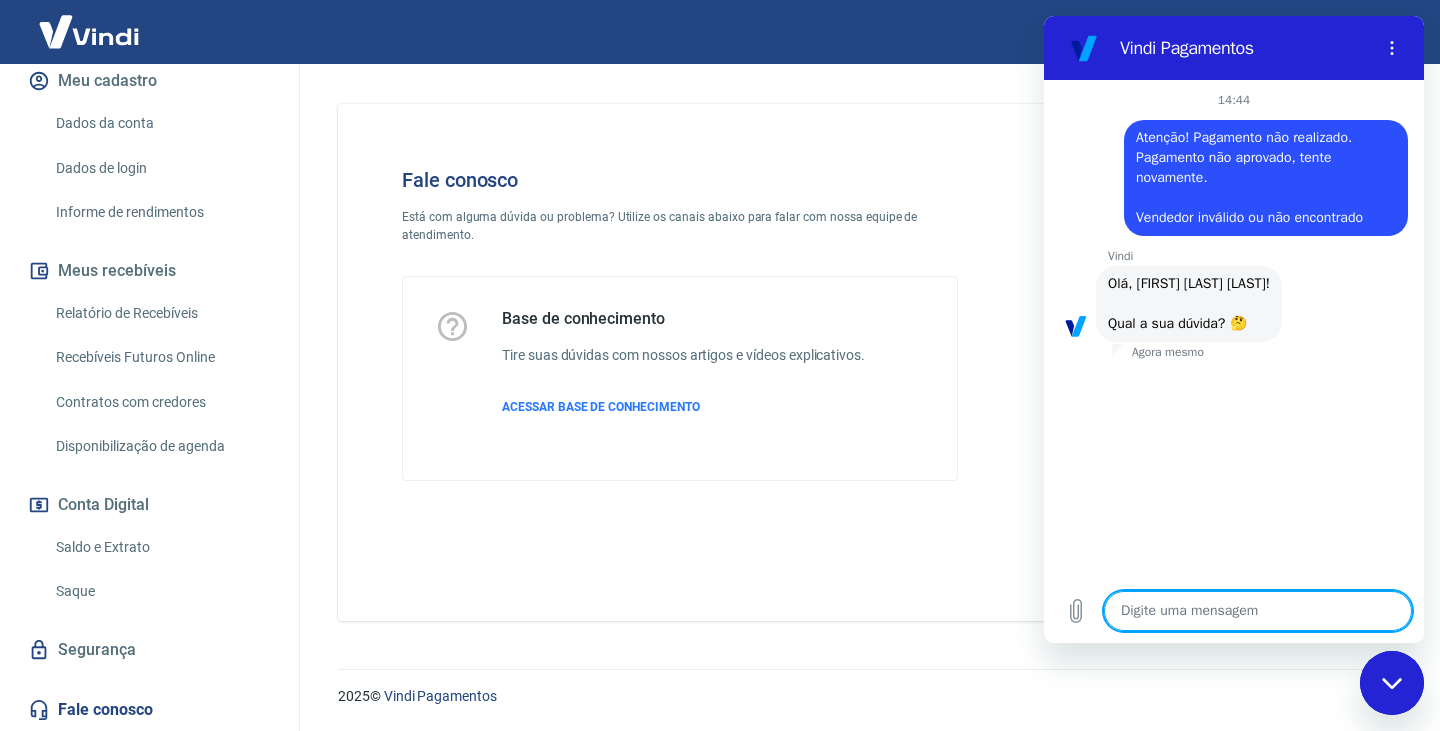 scroll, scrollTop: 154, scrollLeft: 0, axis: vertical 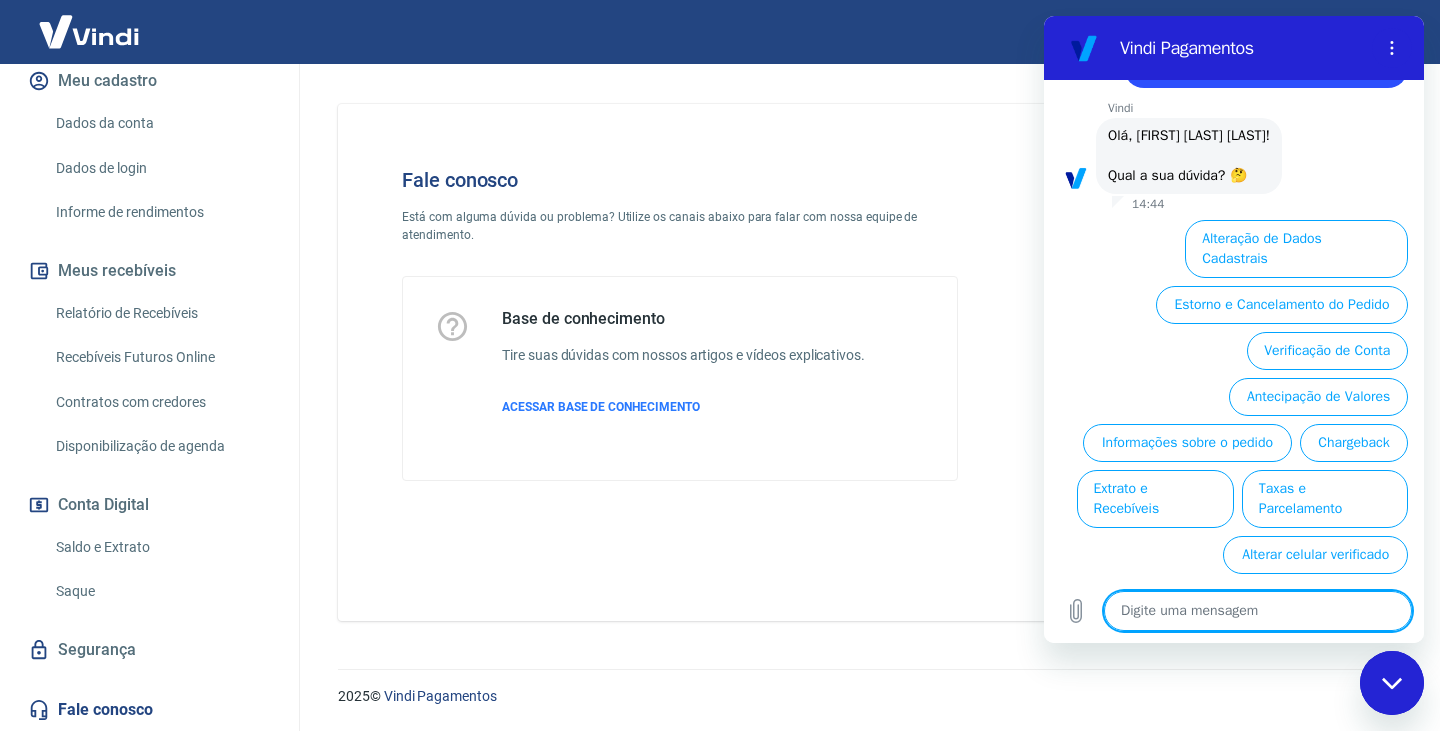 type on "x" 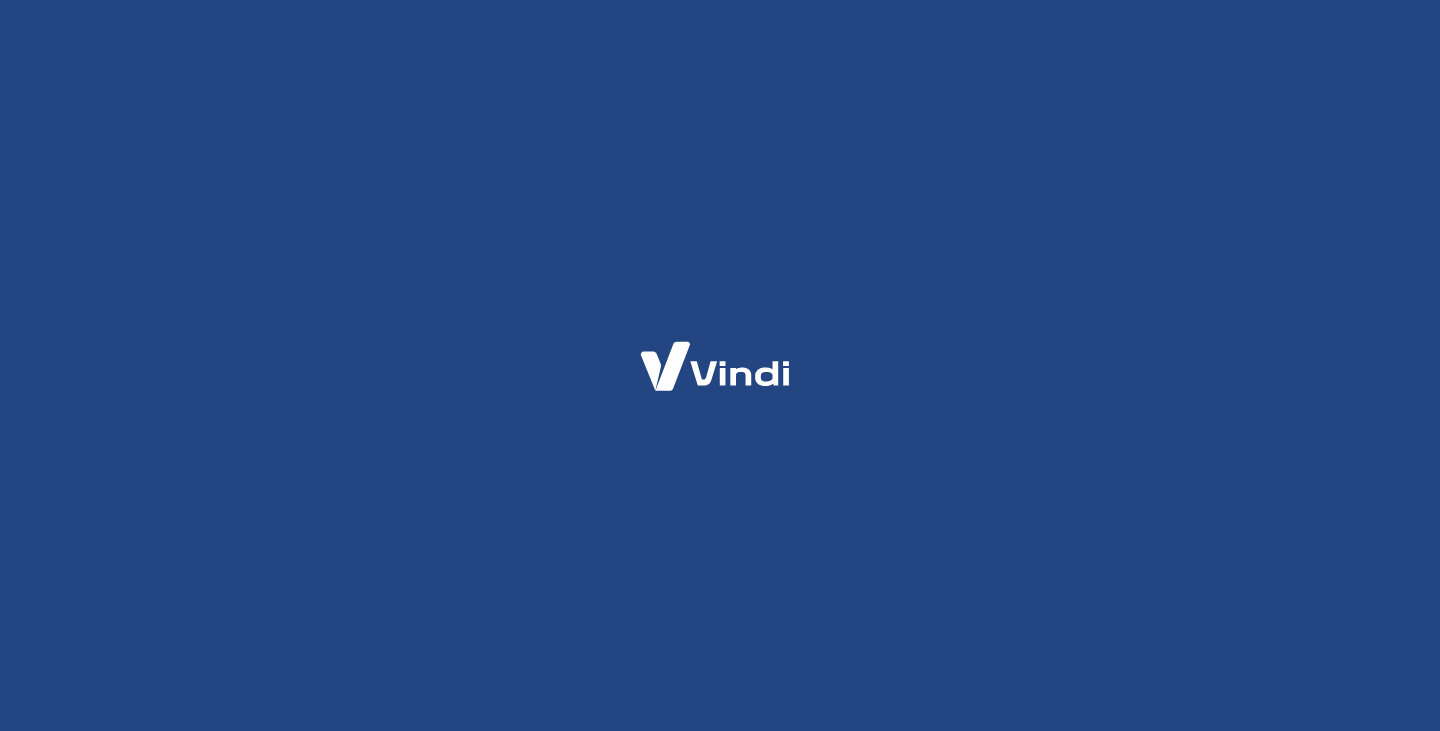 scroll, scrollTop: 0, scrollLeft: 0, axis: both 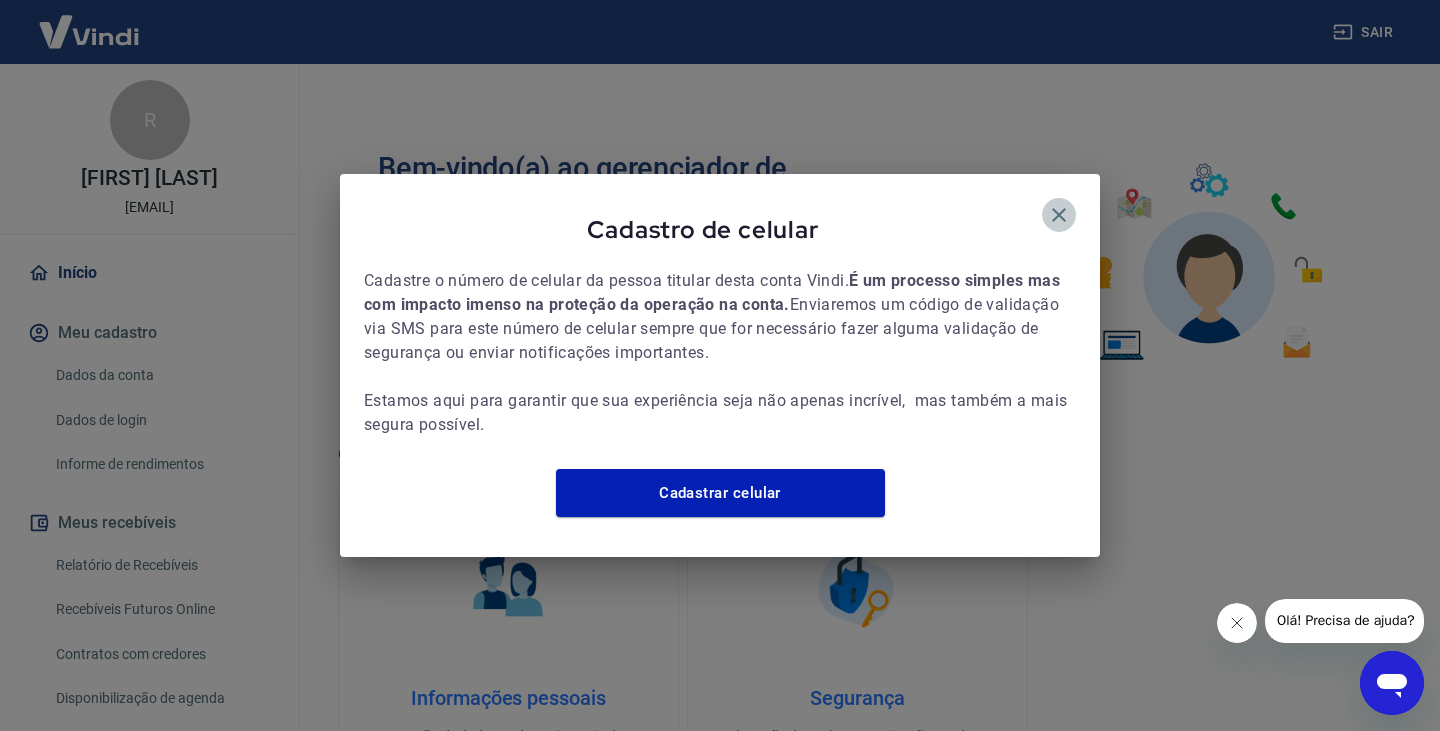 click 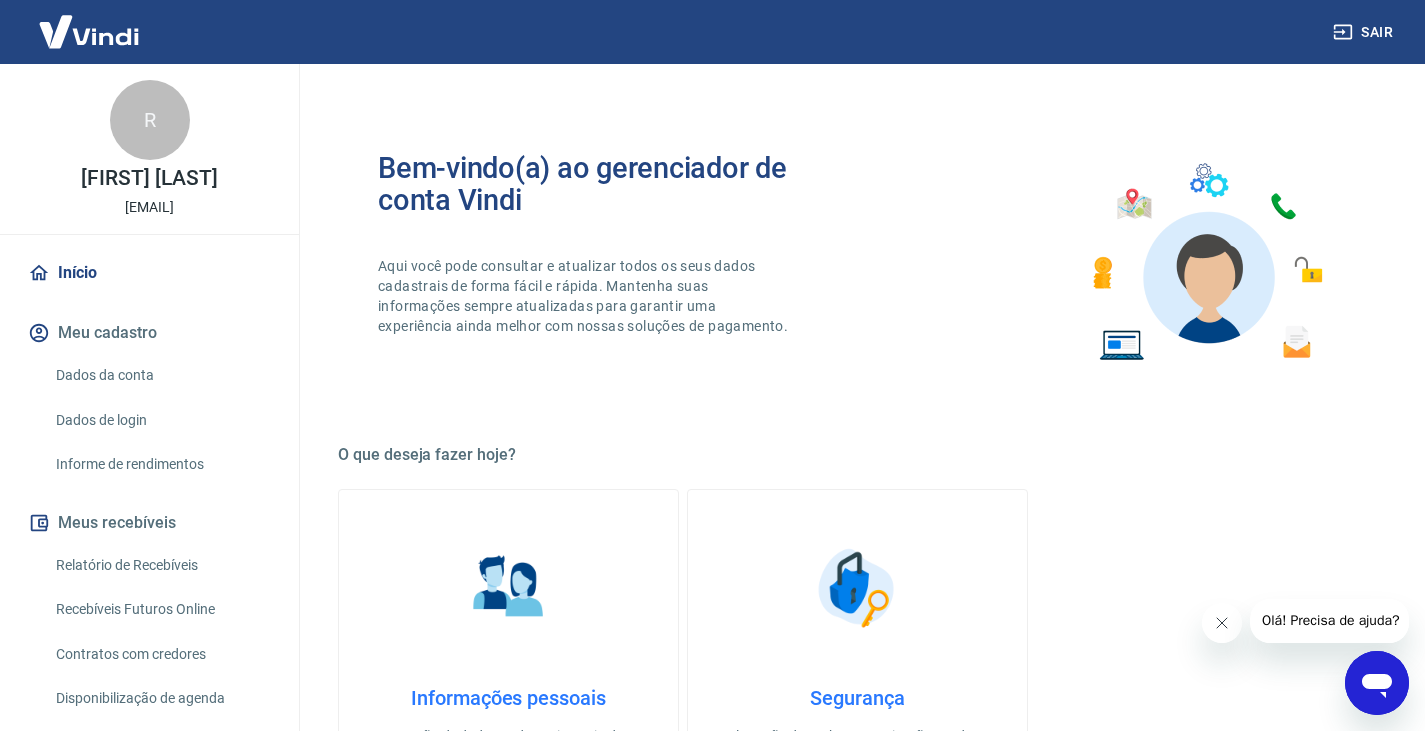 scroll, scrollTop: 300, scrollLeft: 0, axis: vertical 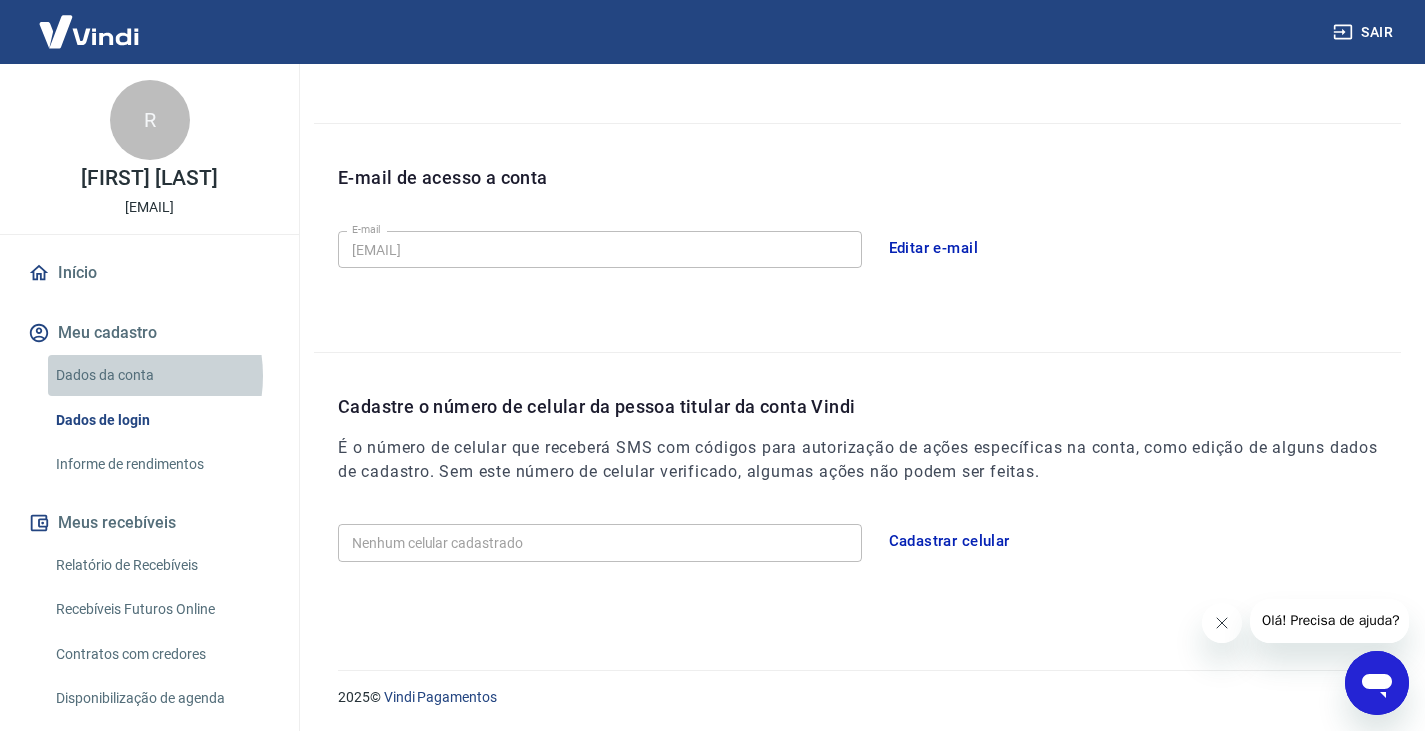 click on "Dados da conta" at bounding box center (161, 375) 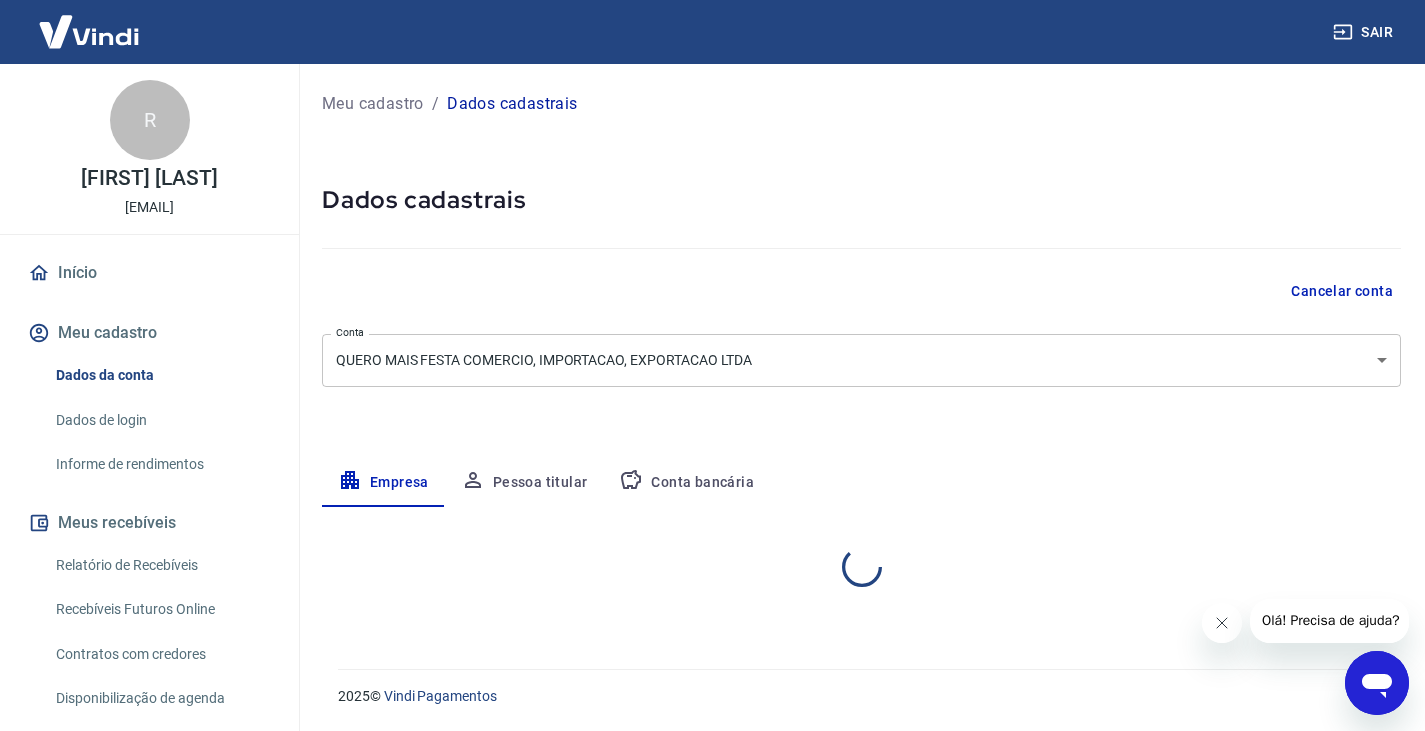 select on "SP" 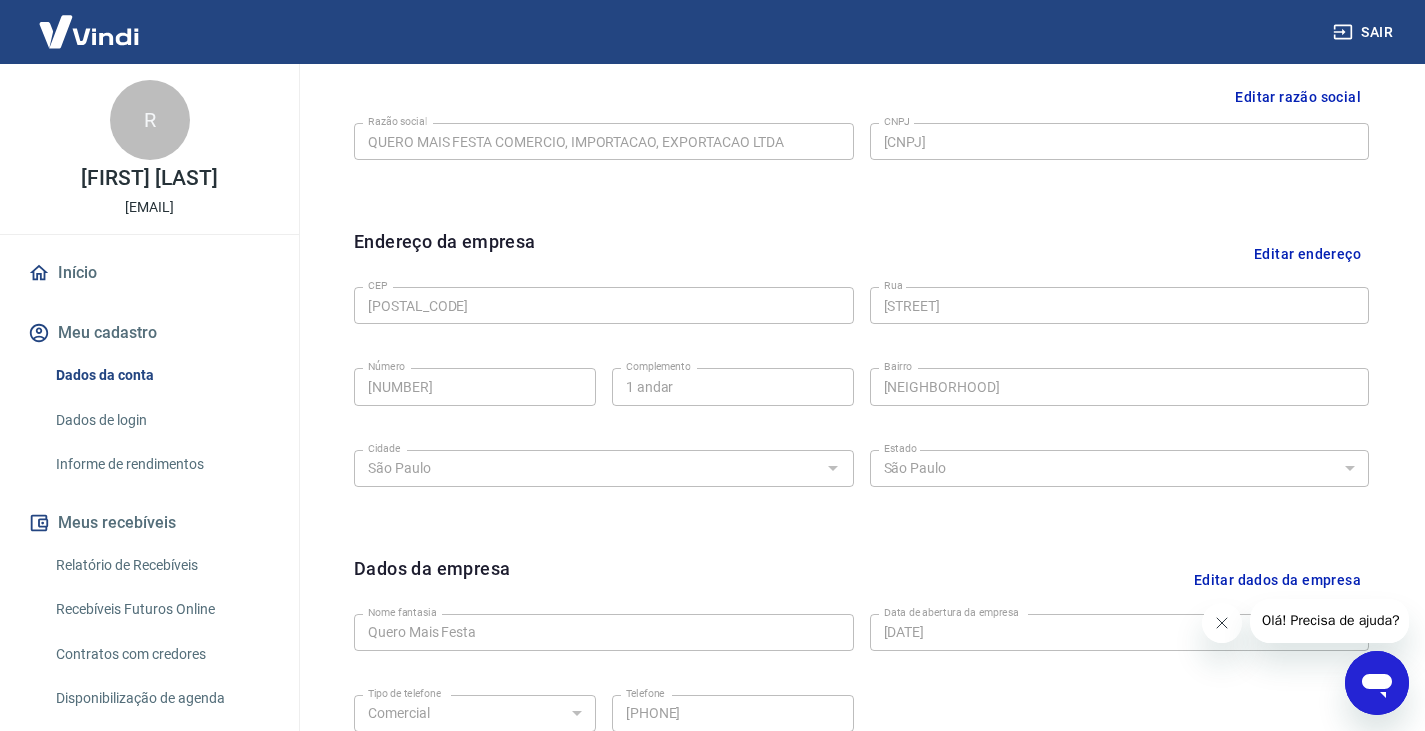 scroll, scrollTop: 711, scrollLeft: 0, axis: vertical 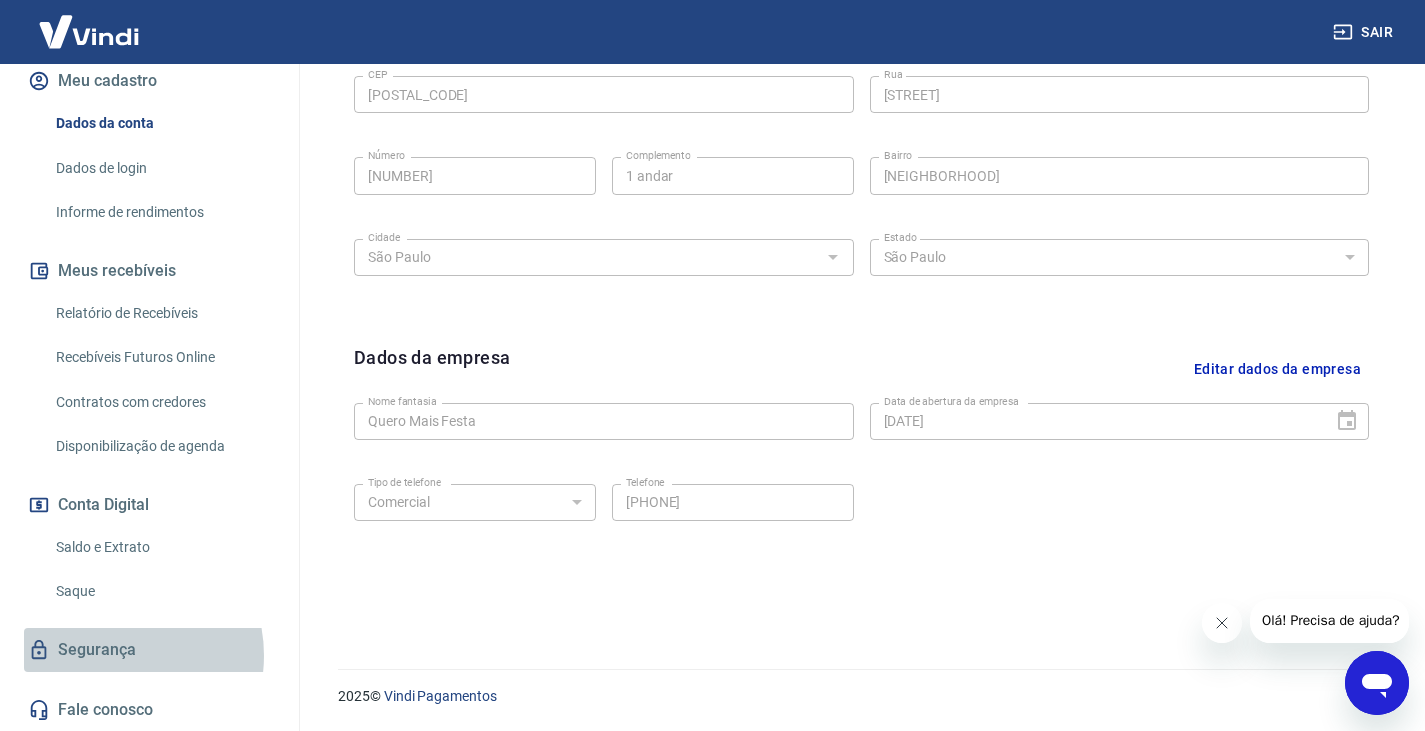 click on "Segurança" at bounding box center (149, 650) 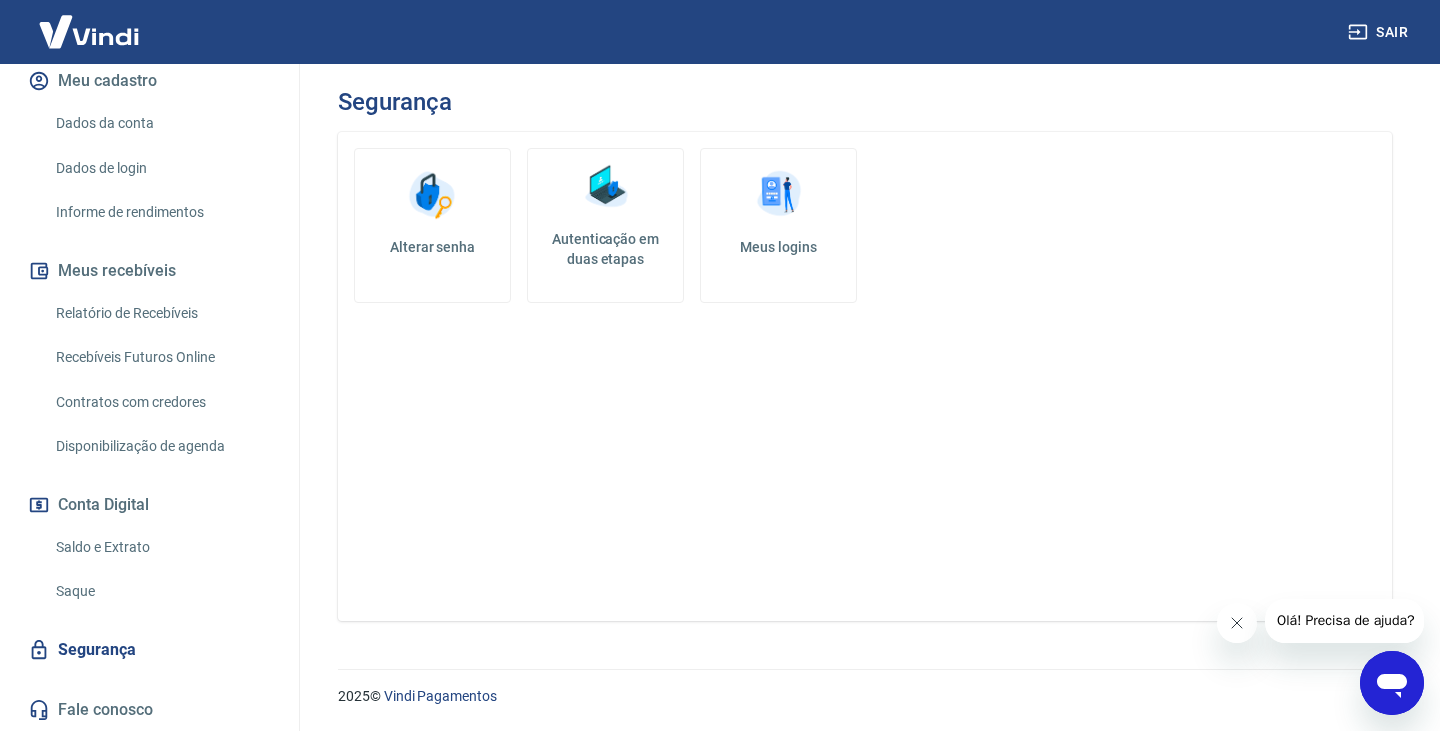 click on "Meus logins" at bounding box center [778, 225] 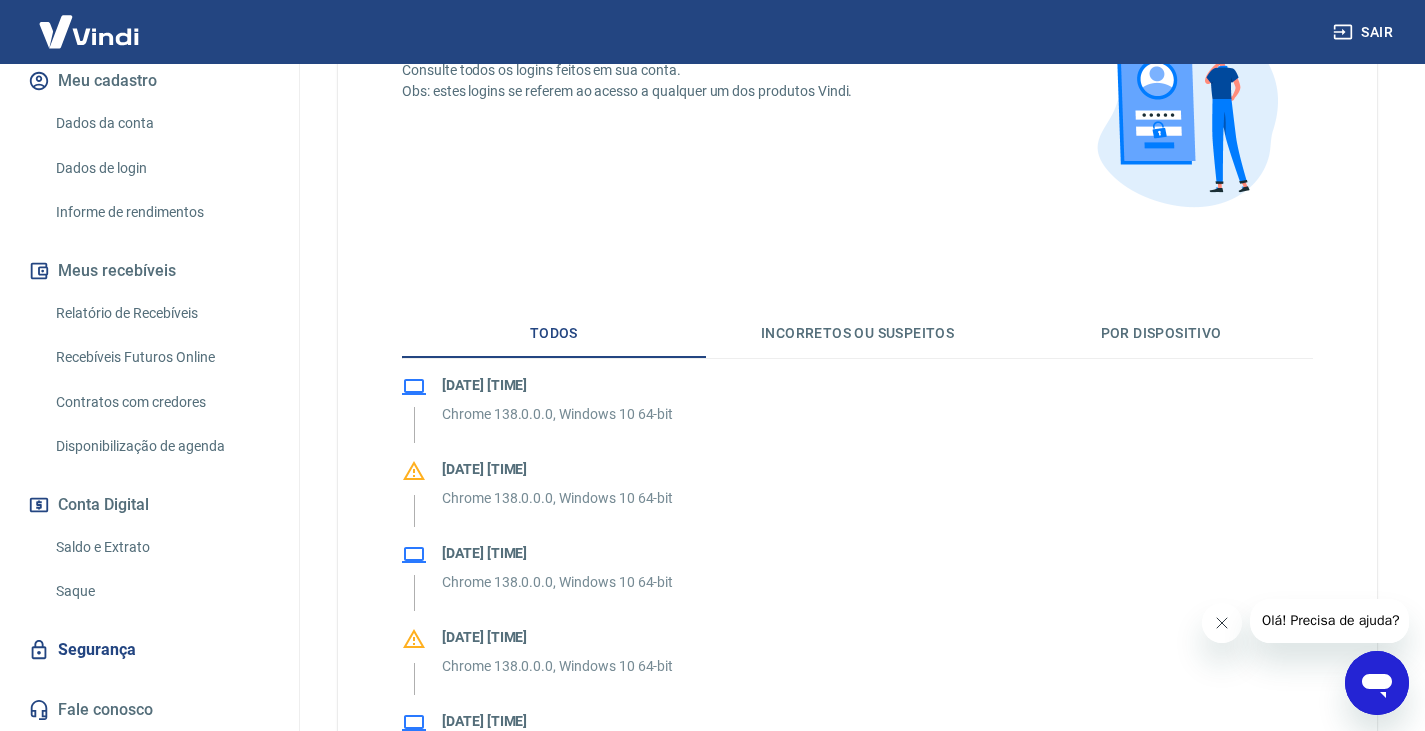 scroll, scrollTop: 300, scrollLeft: 0, axis: vertical 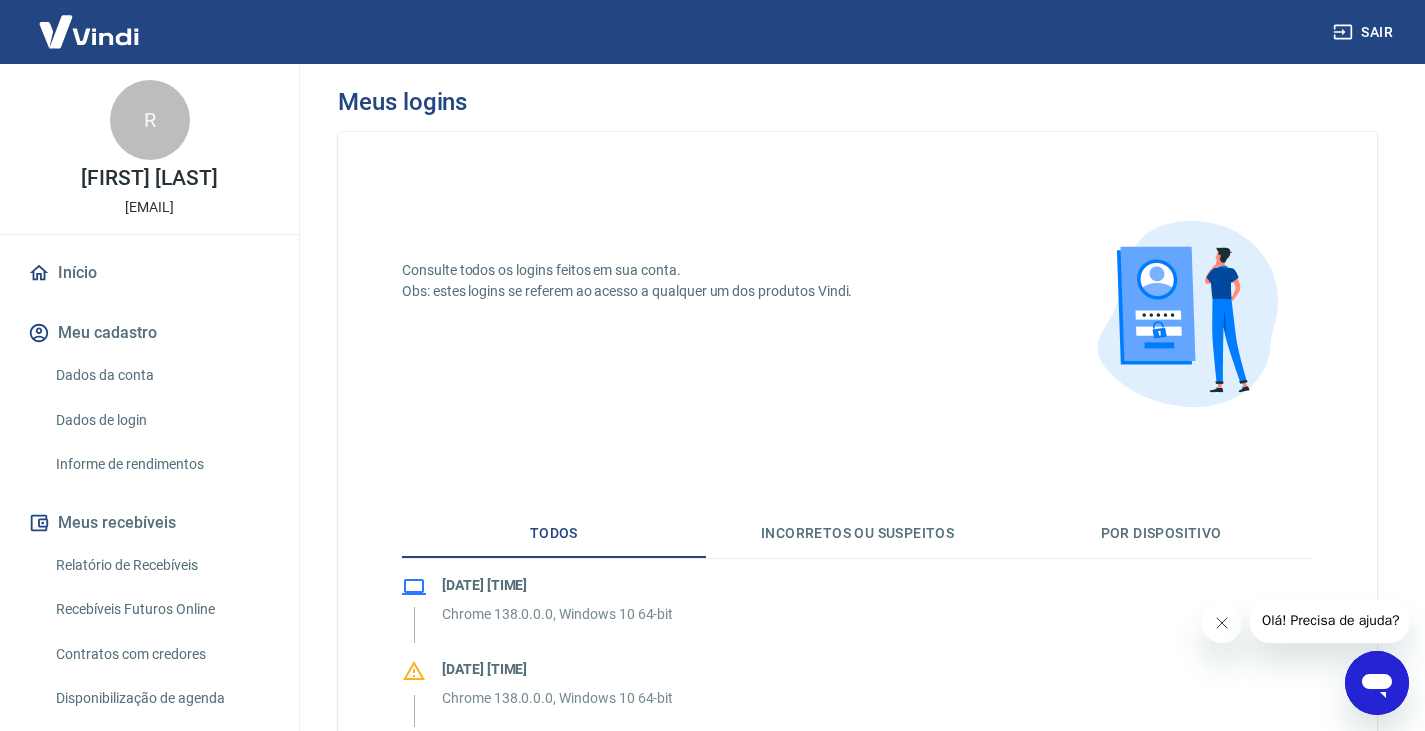 click on "Início" at bounding box center (149, 273) 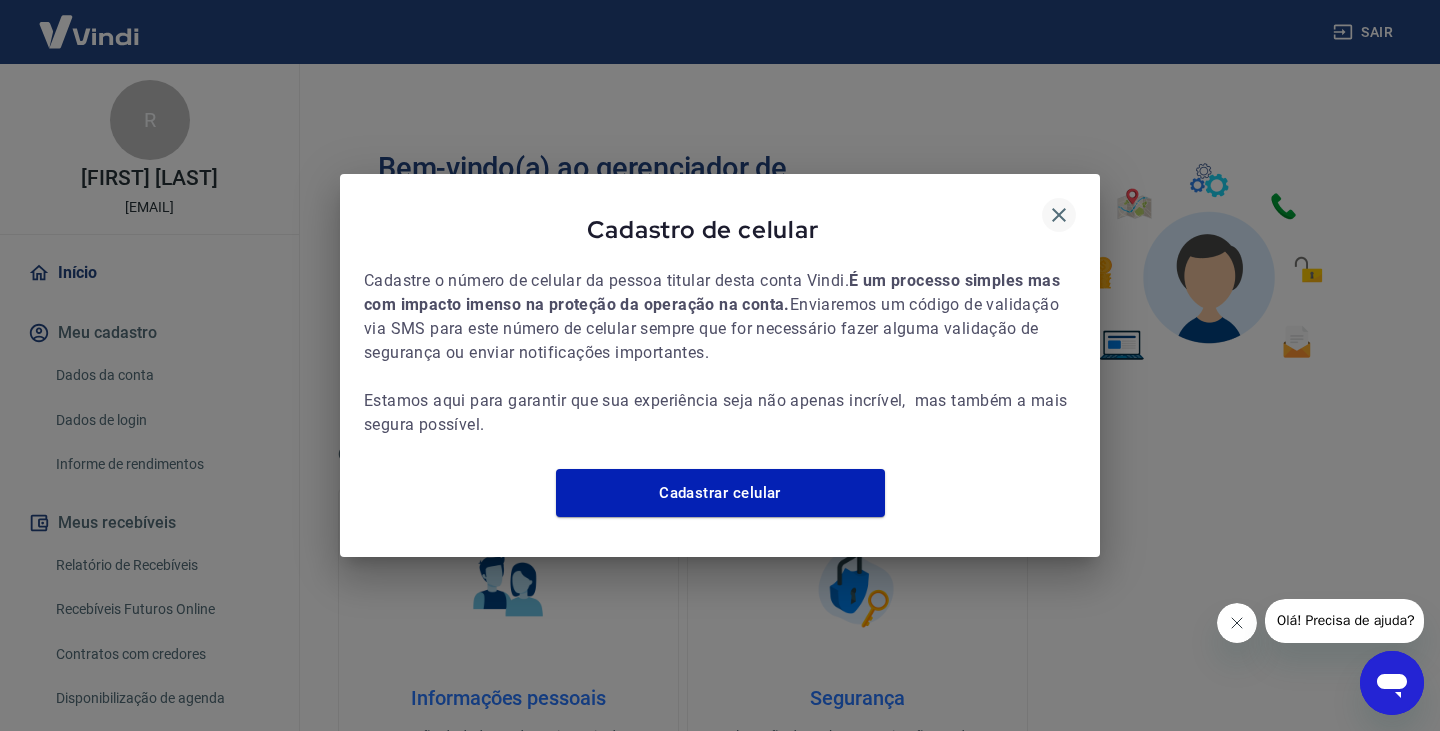 click 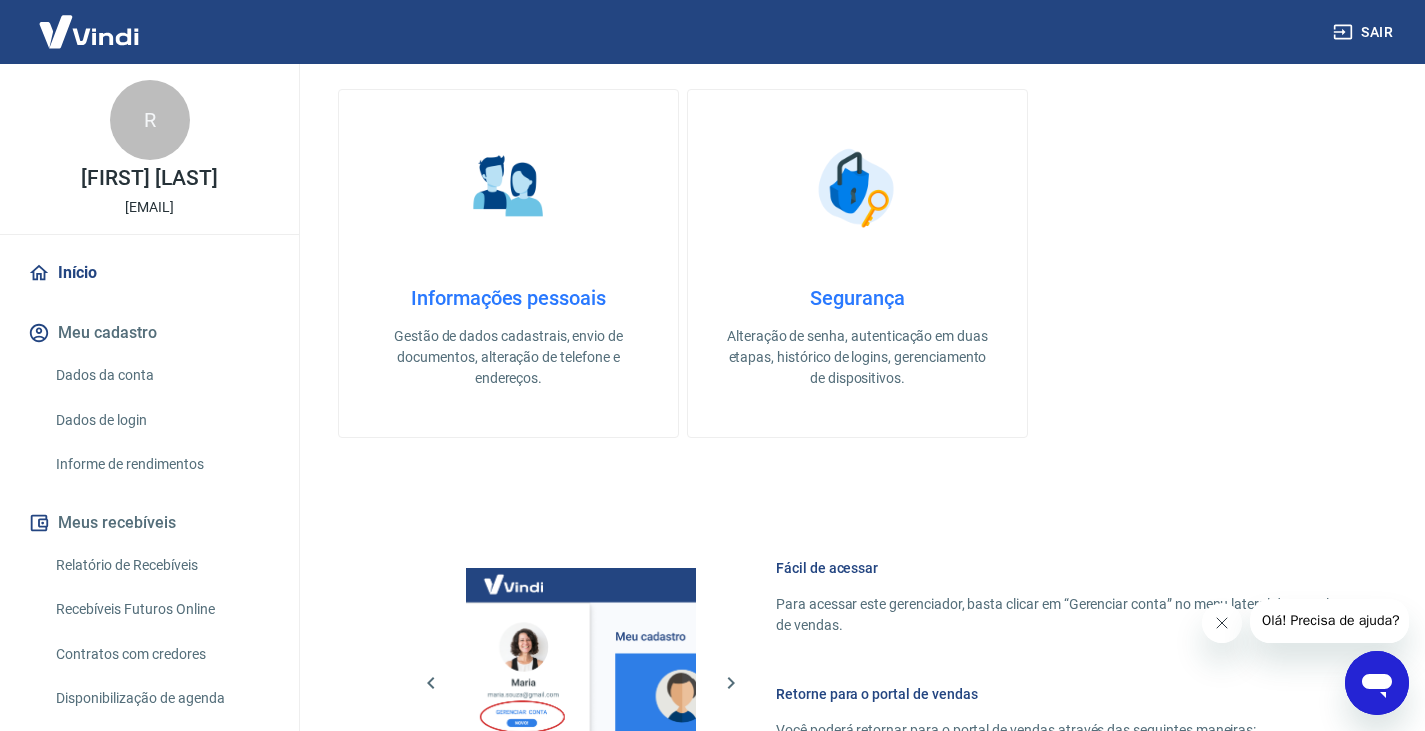 scroll, scrollTop: 867, scrollLeft: 0, axis: vertical 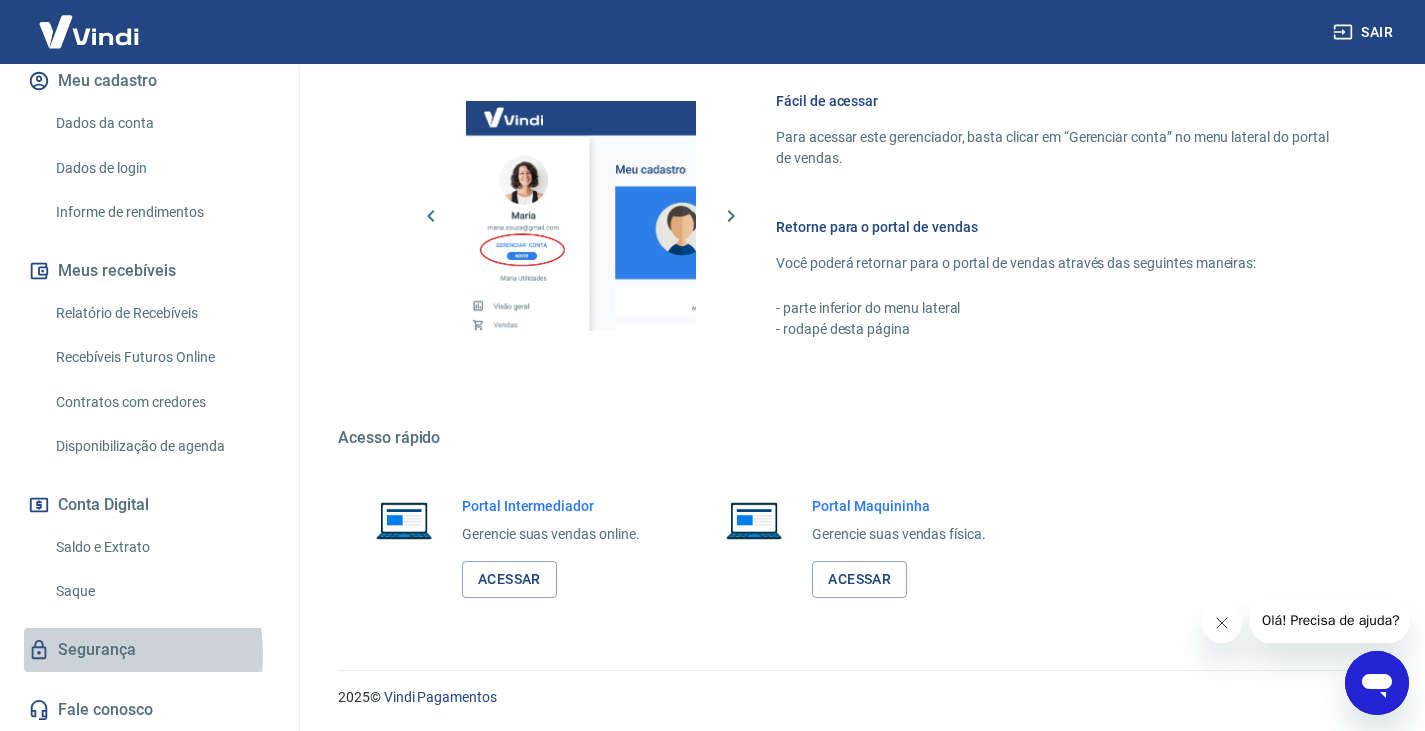 click on "Segurança" at bounding box center (149, 650) 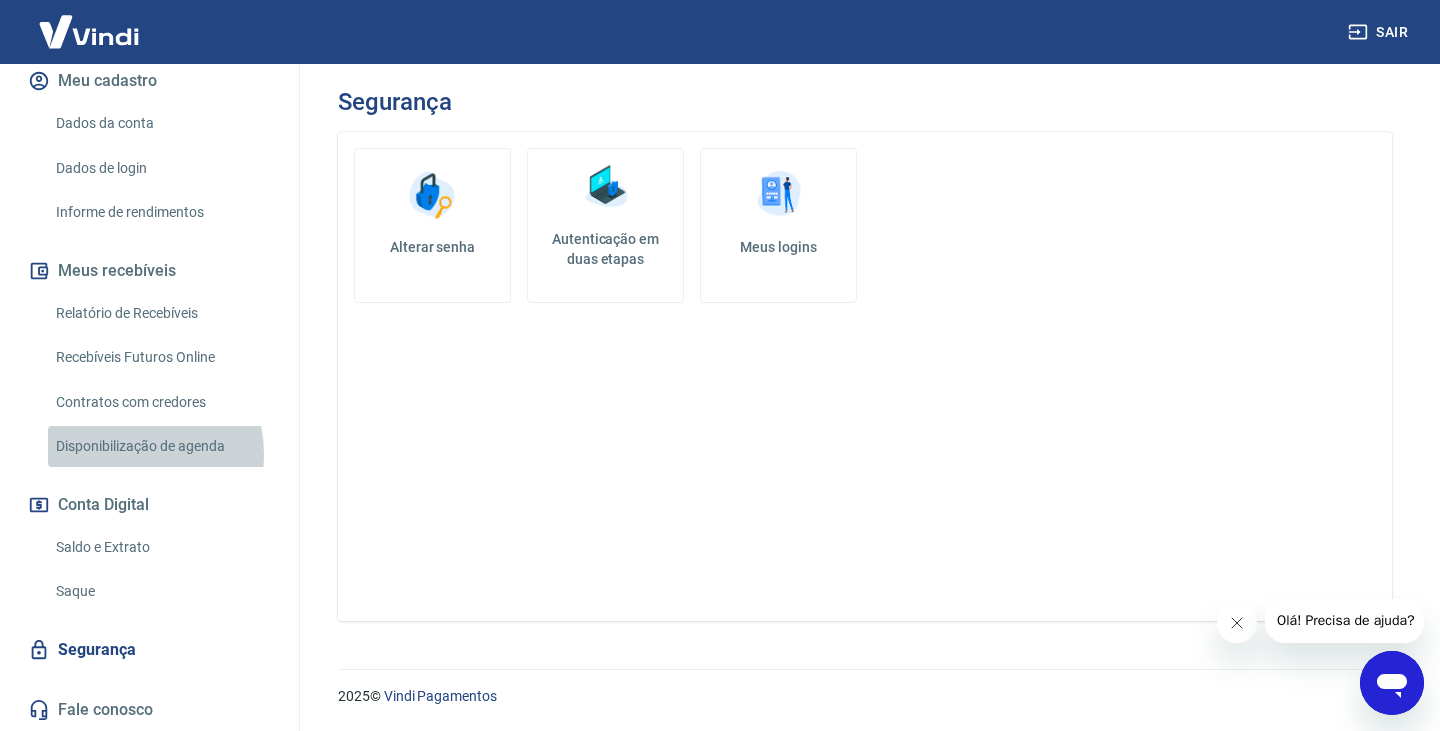 click on "Disponibilização de agenda" at bounding box center [161, 446] 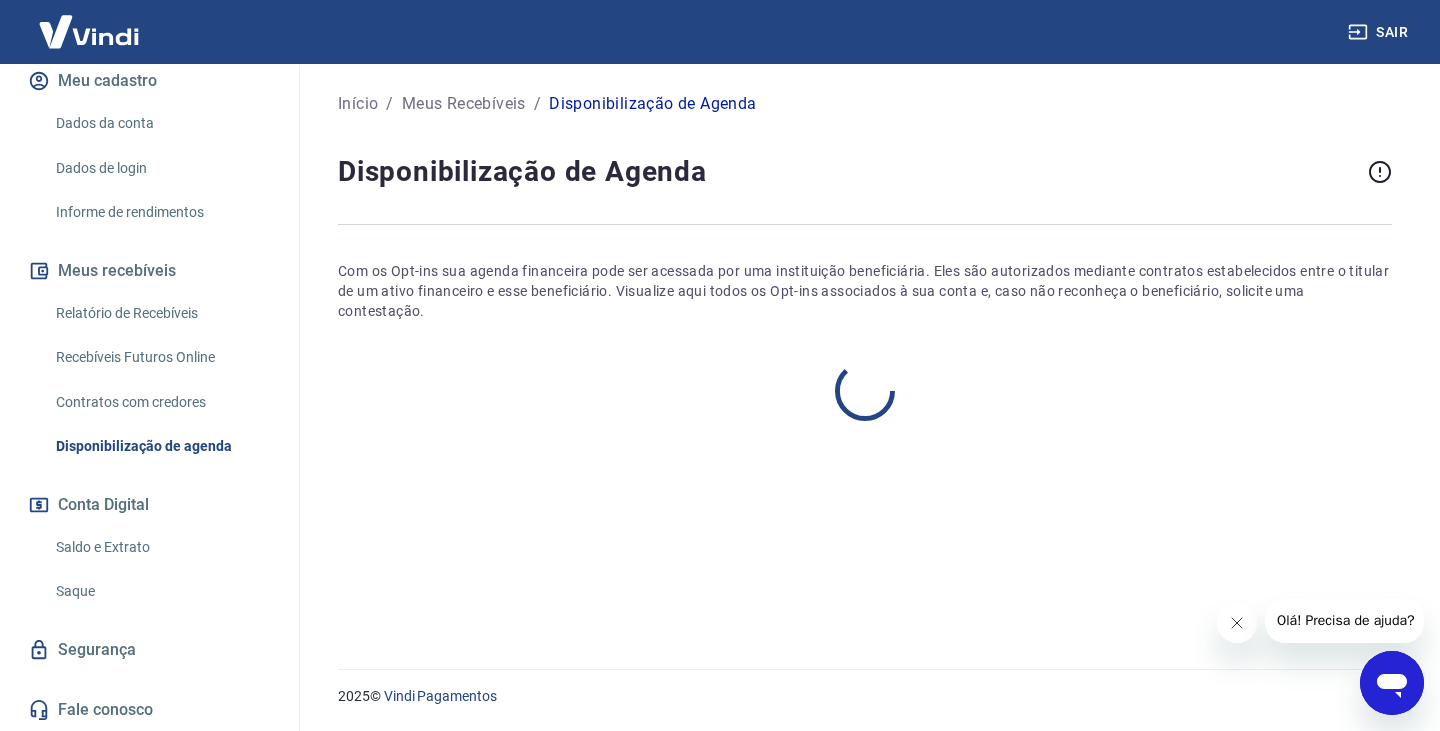 click on "Contratos com credores" at bounding box center [161, 402] 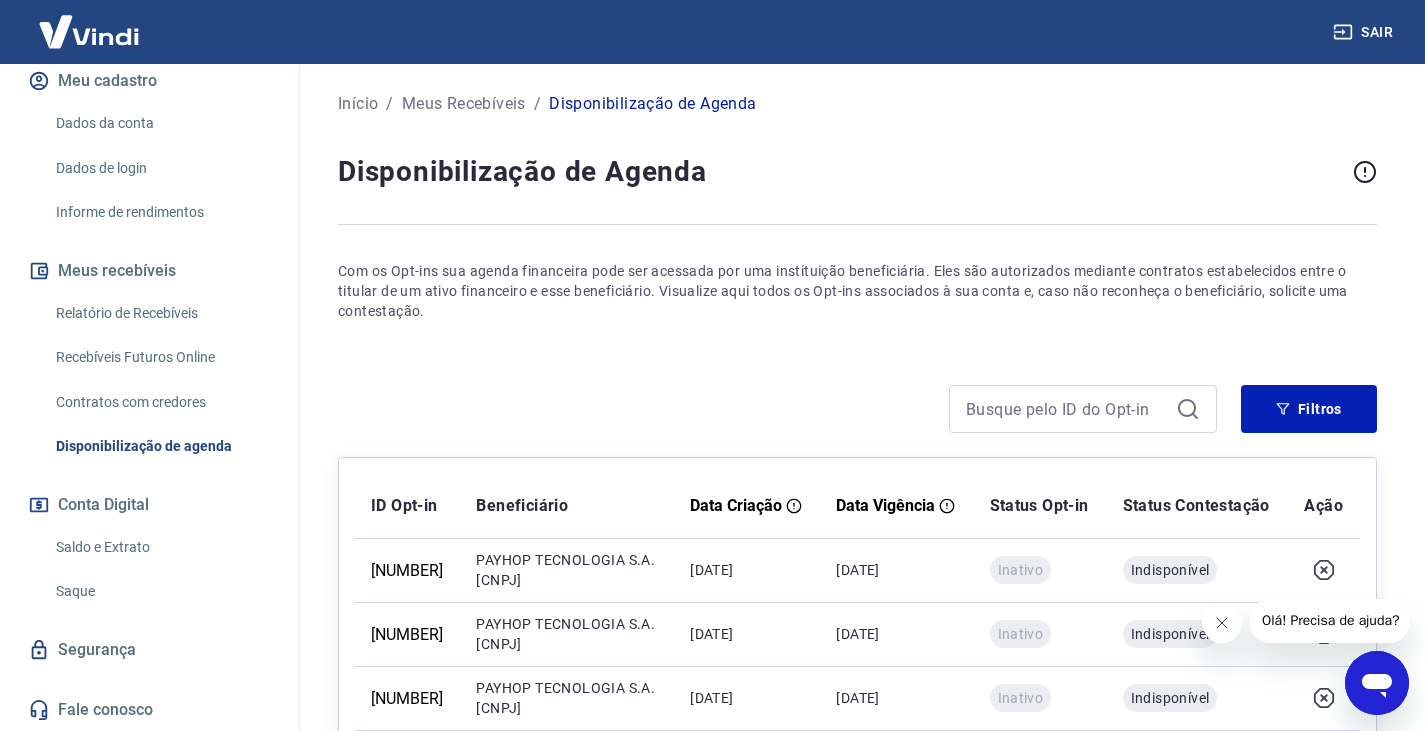 scroll, scrollTop: 52, scrollLeft: 0, axis: vertical 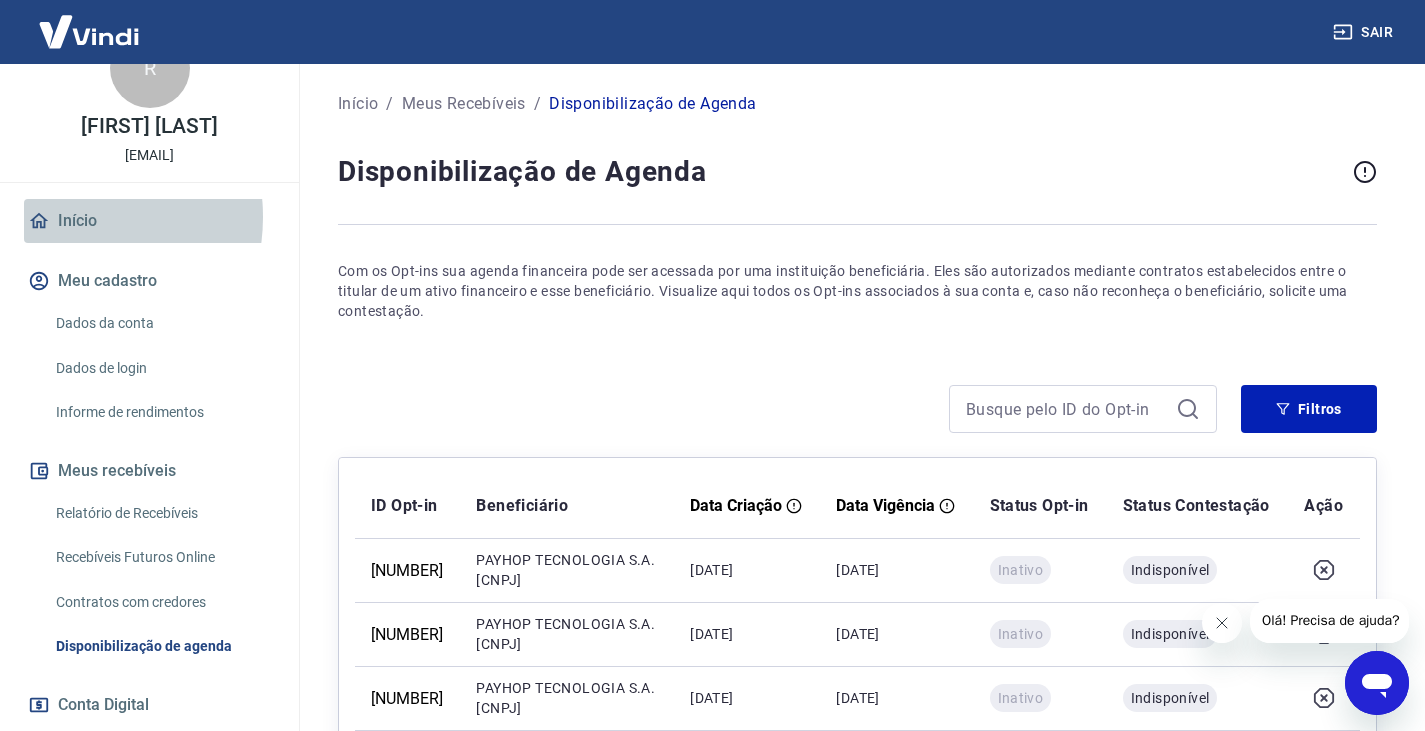 click on "Início" at bounding box center [149, 221] 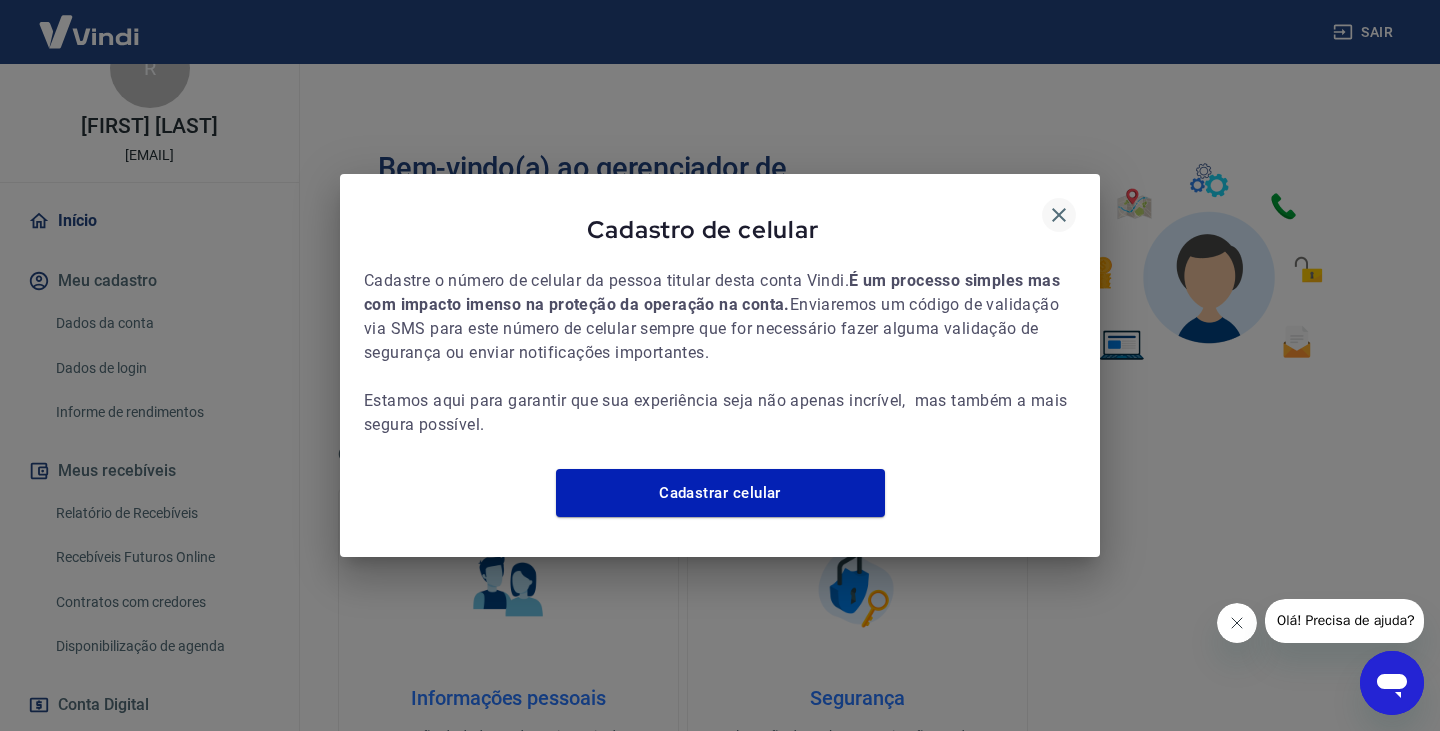 click 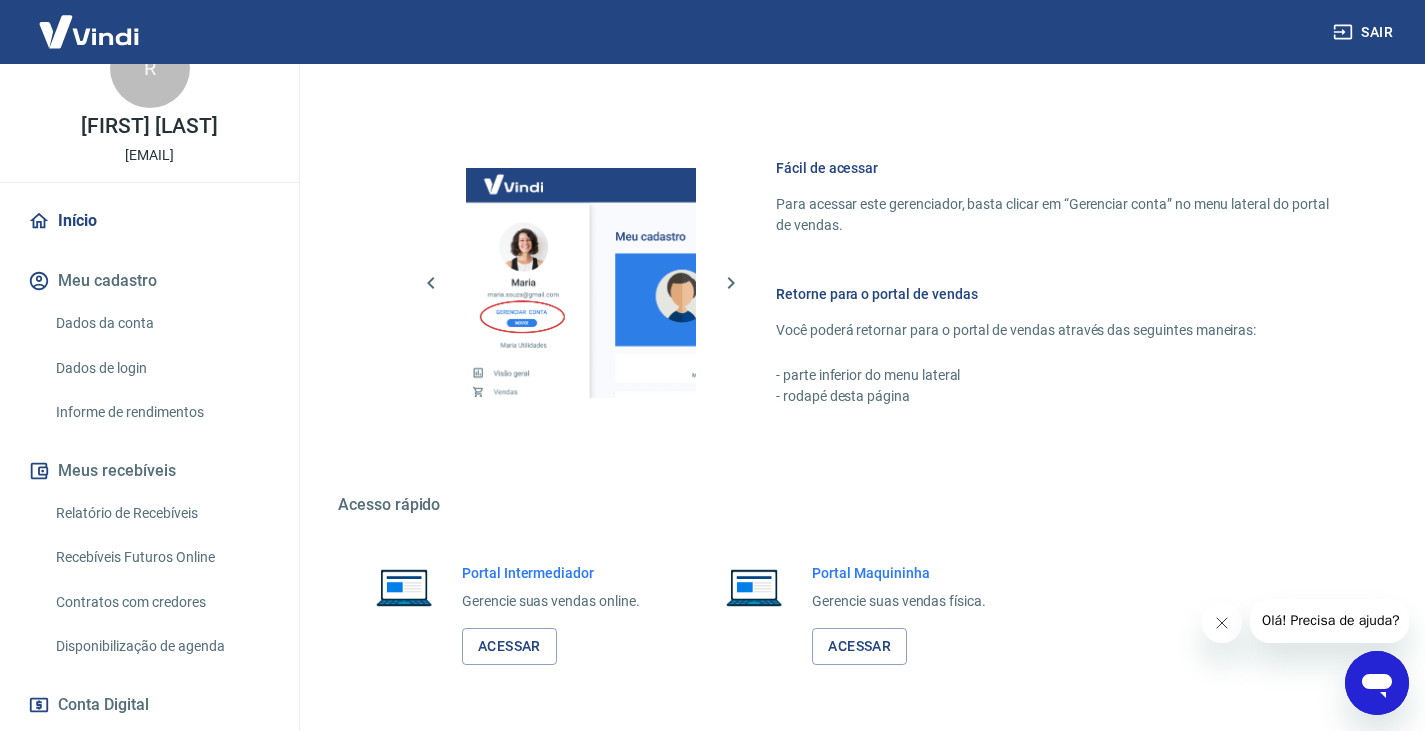 scroll, scrollTop: 867, scrollLeft: 0, axis: vertical 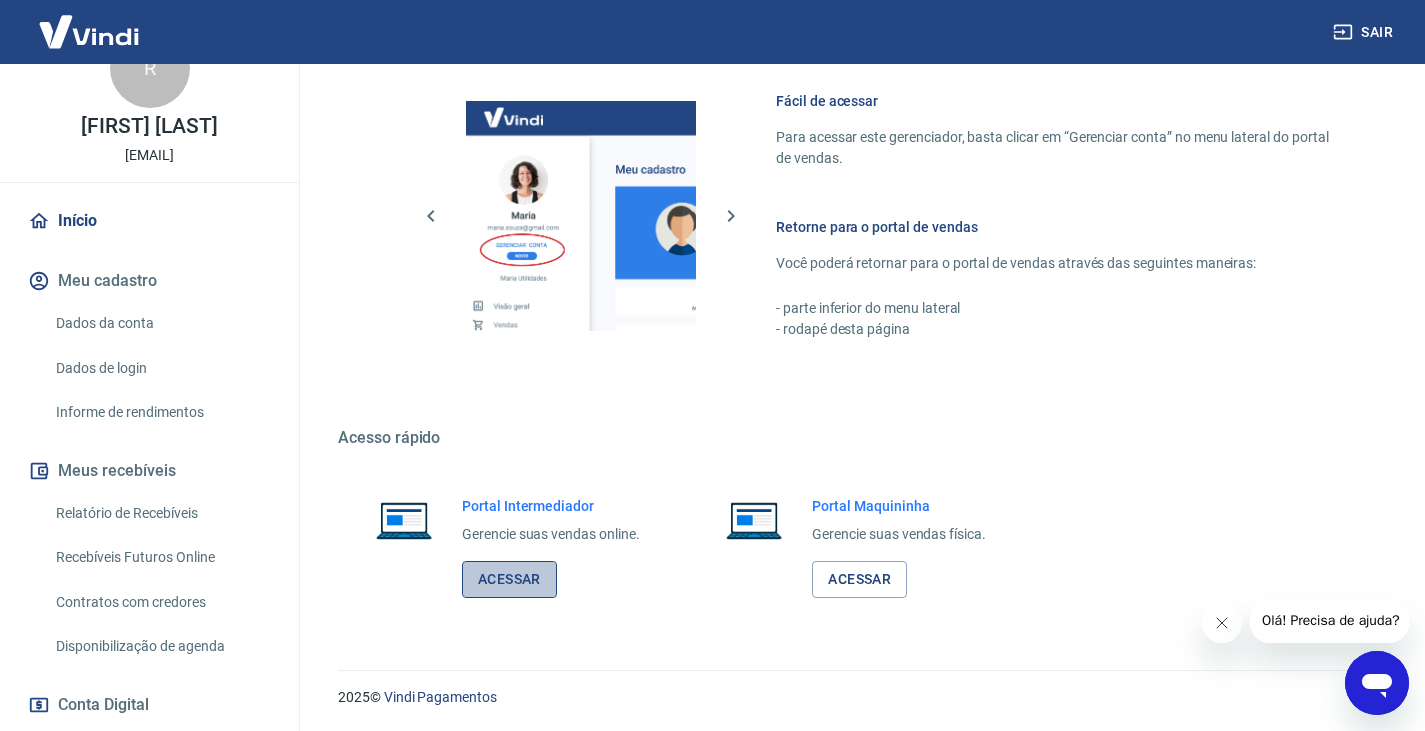 click on "Acessar" at bounding box center [509, 579] 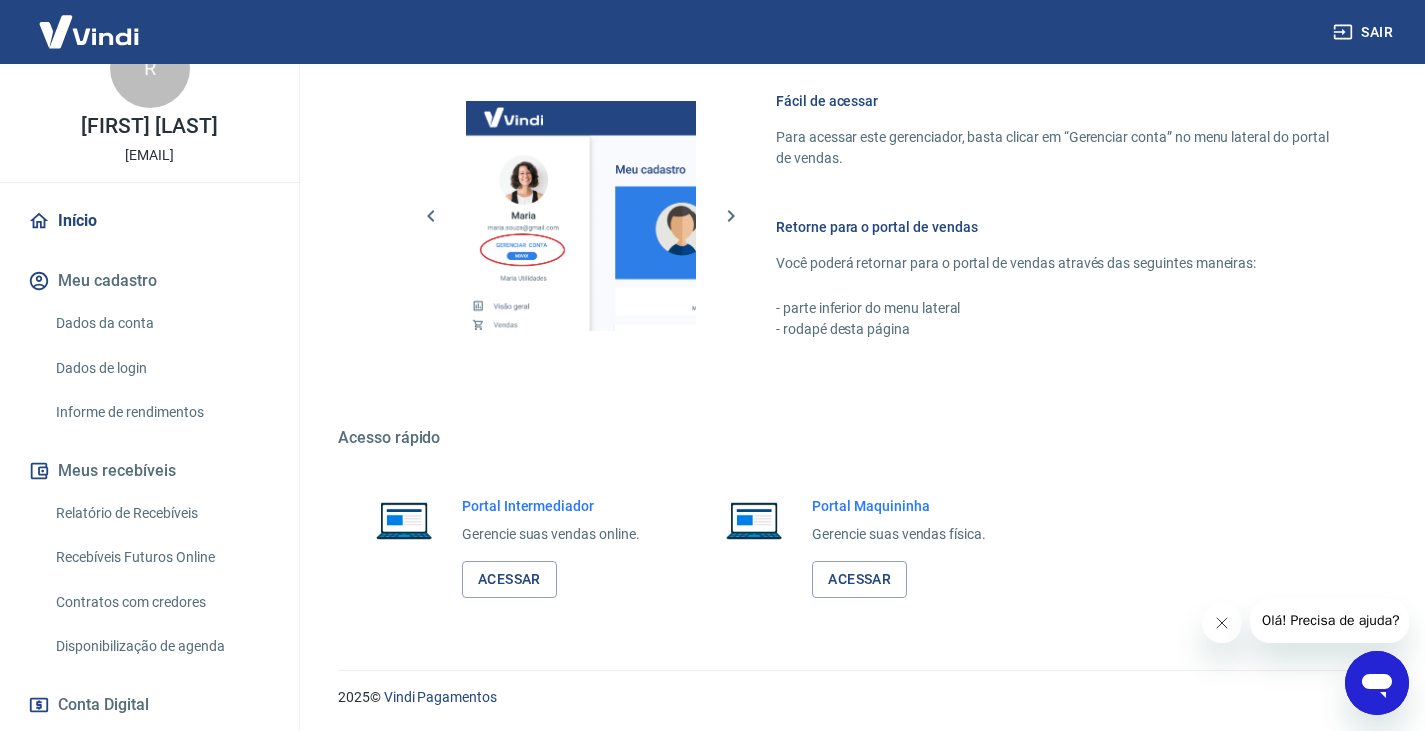 click 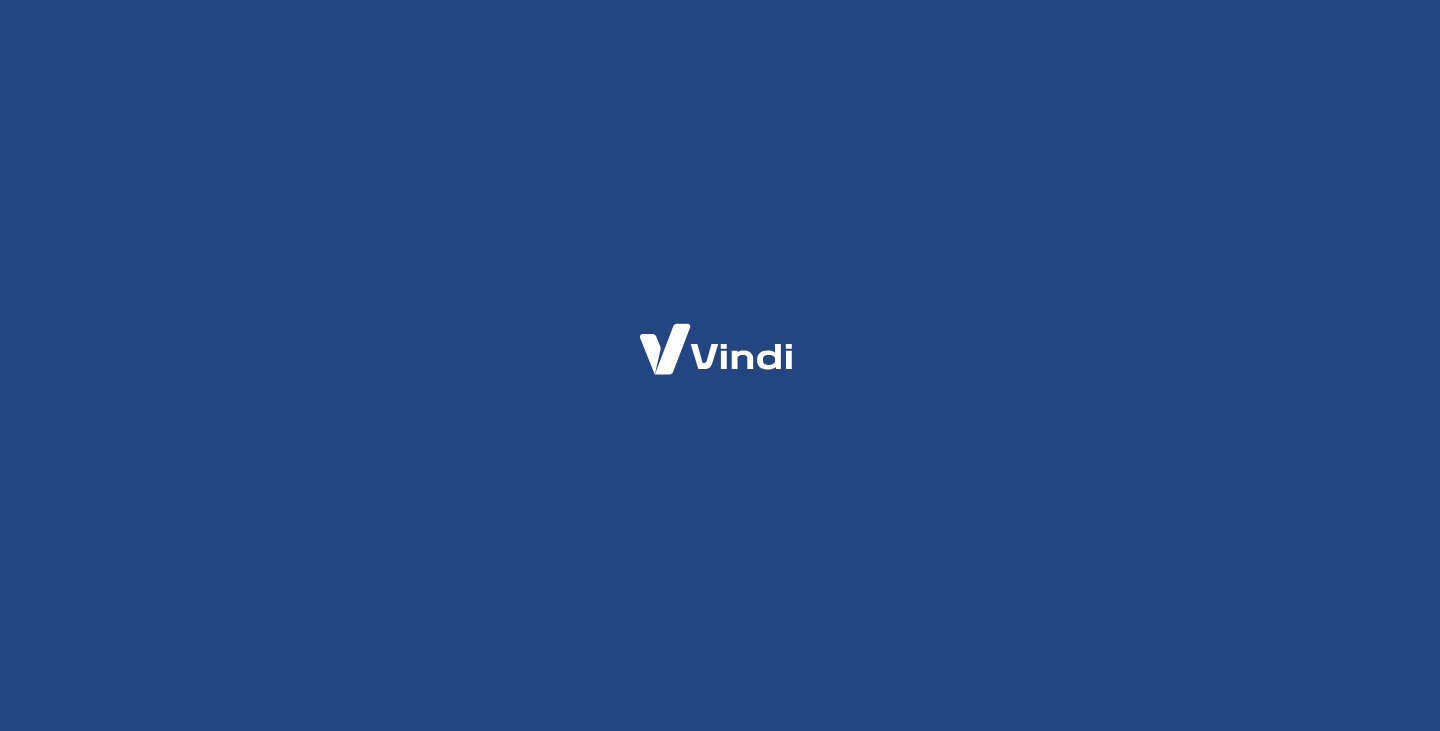 scroll, scrollTop: 0, scrollLeft: 0, axis: both 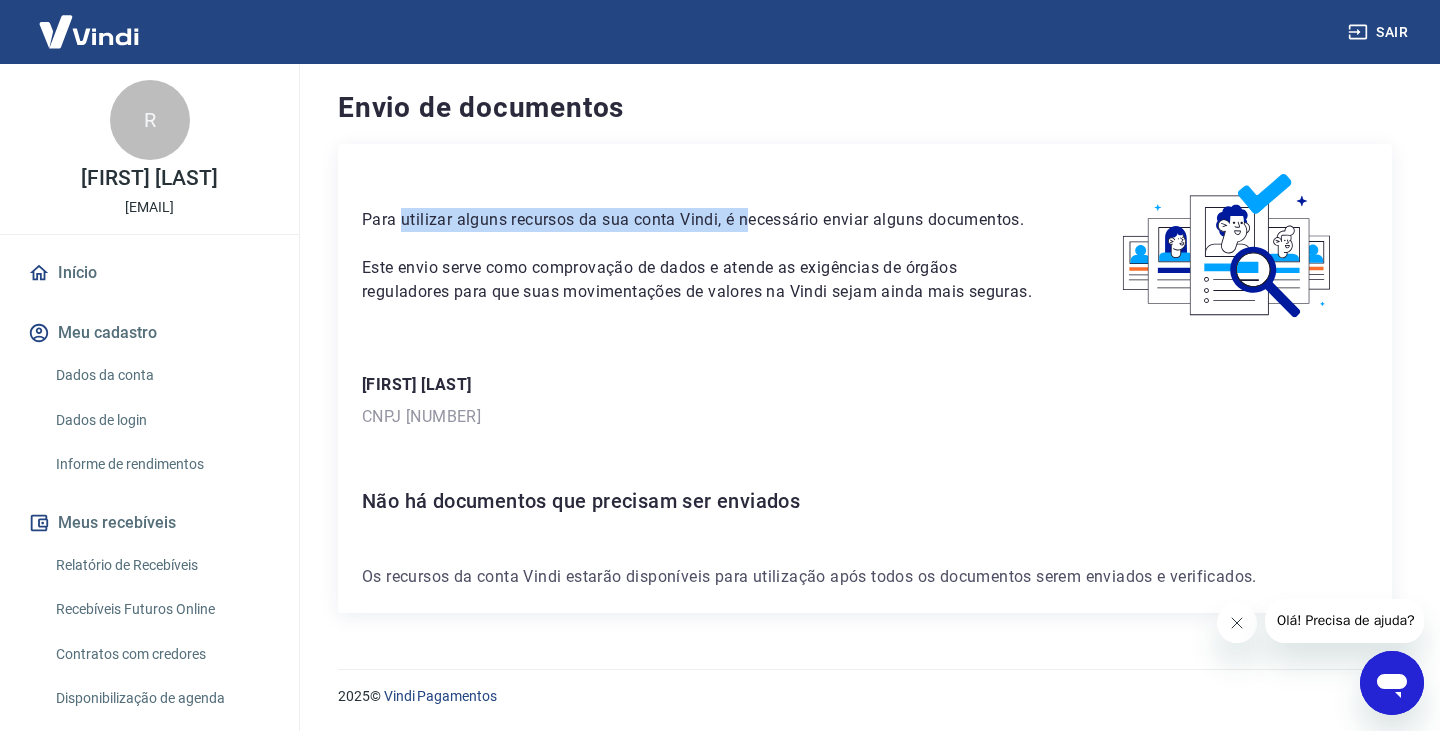 drag, startPoint x: 404, startPoint y: 215, endPoint x: 764, endPoint y: 236, distance: 360.61197 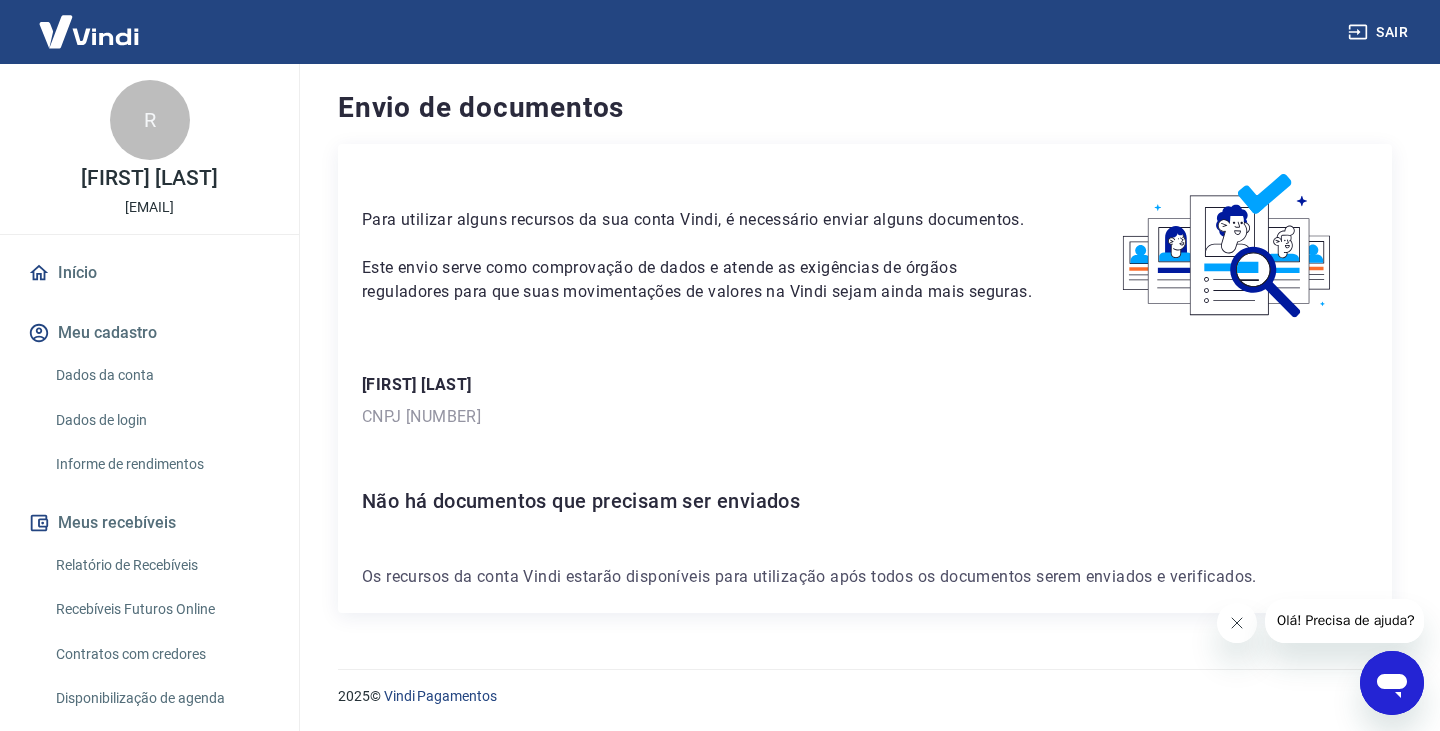 click on "Para utilizar alguns recursos da sua conta Vindi, é necessário enviar alguns documentos. Este envio serve como comprovação de dados e atende as exigências de órgãos reguladores para que suas movimentações de valores na Vindi sejam ainda mais seguras. [FIRST] [LAST] CNPJ [NUMBER] Não há documentos que precisam ser enviados Os recursos da conta Vindi estarão disponíveis para utilização após todos os documentos serem enviados e verificados." at bounding box center [865, 378] 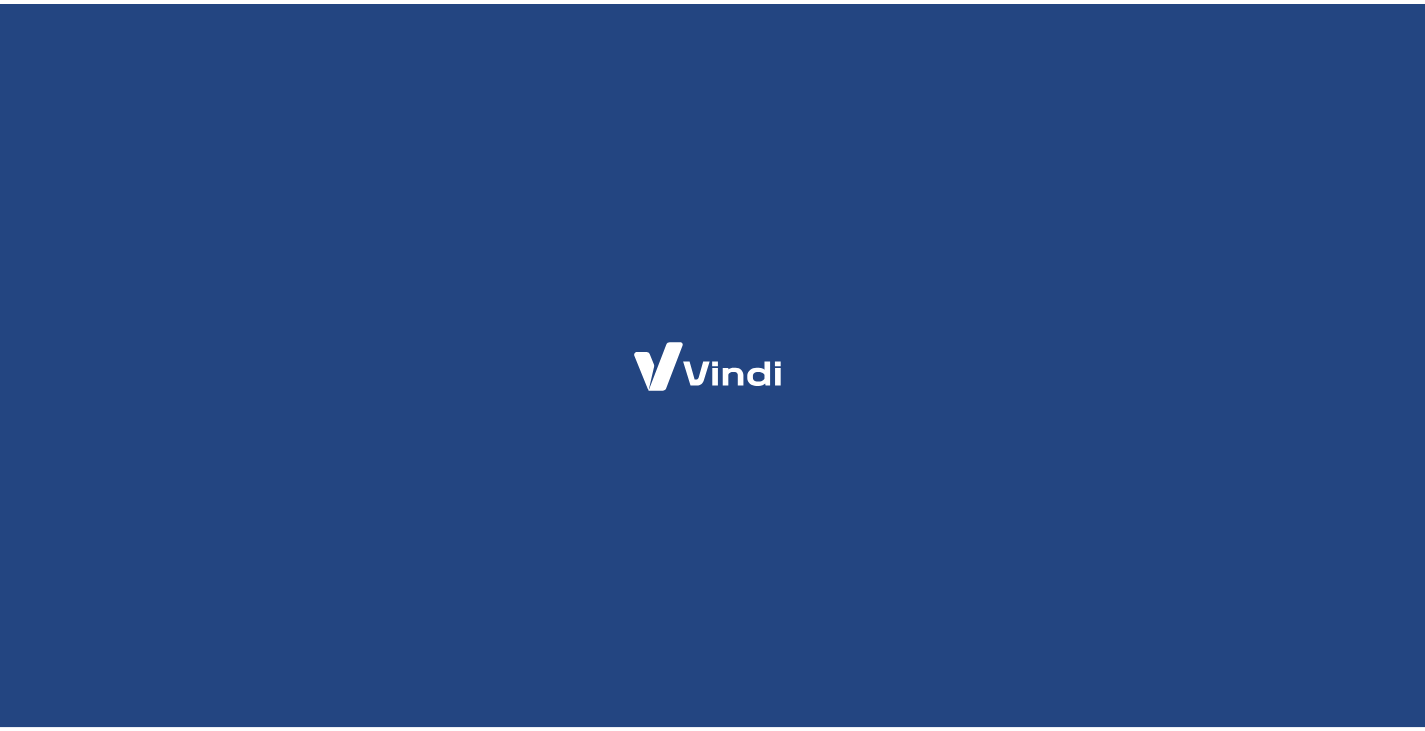 scroll, scrollTop: 0, scrollLeft: 0, axis: both 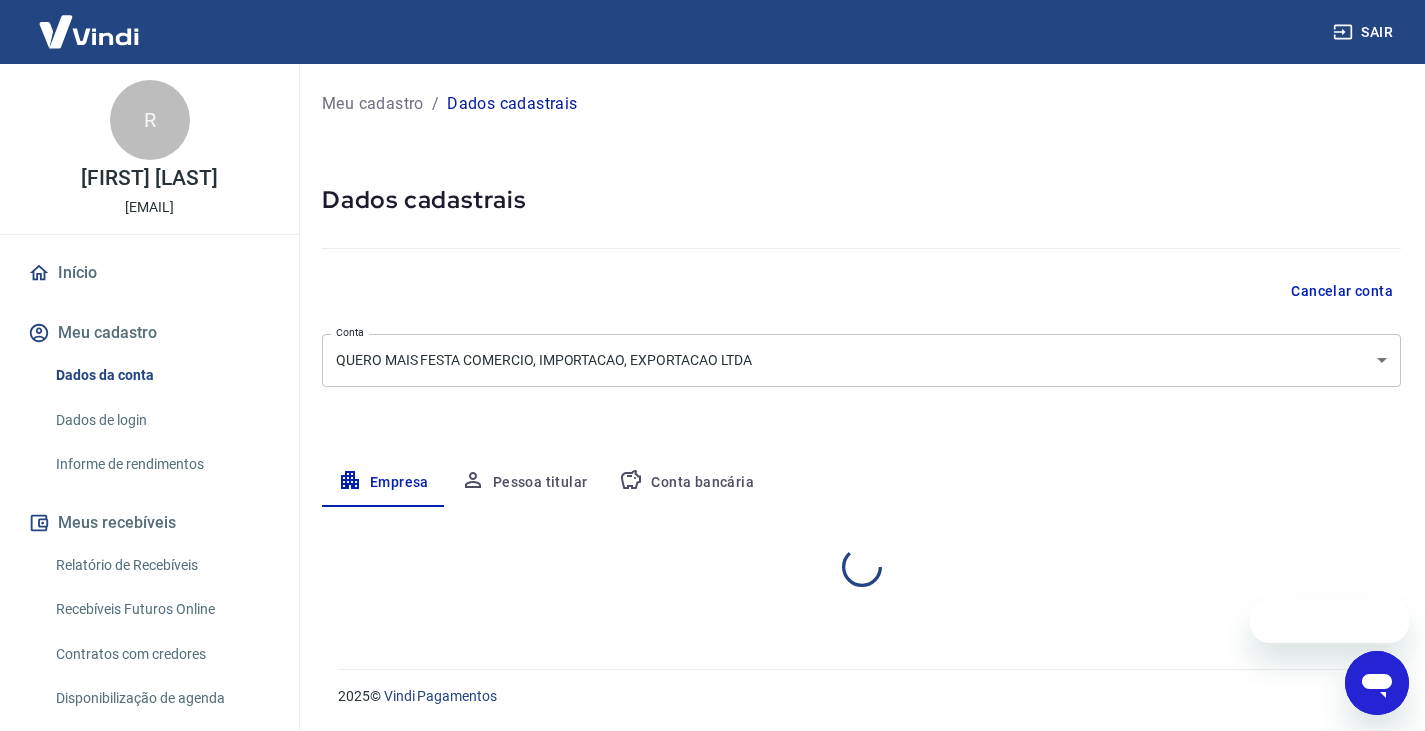 select on "SP" 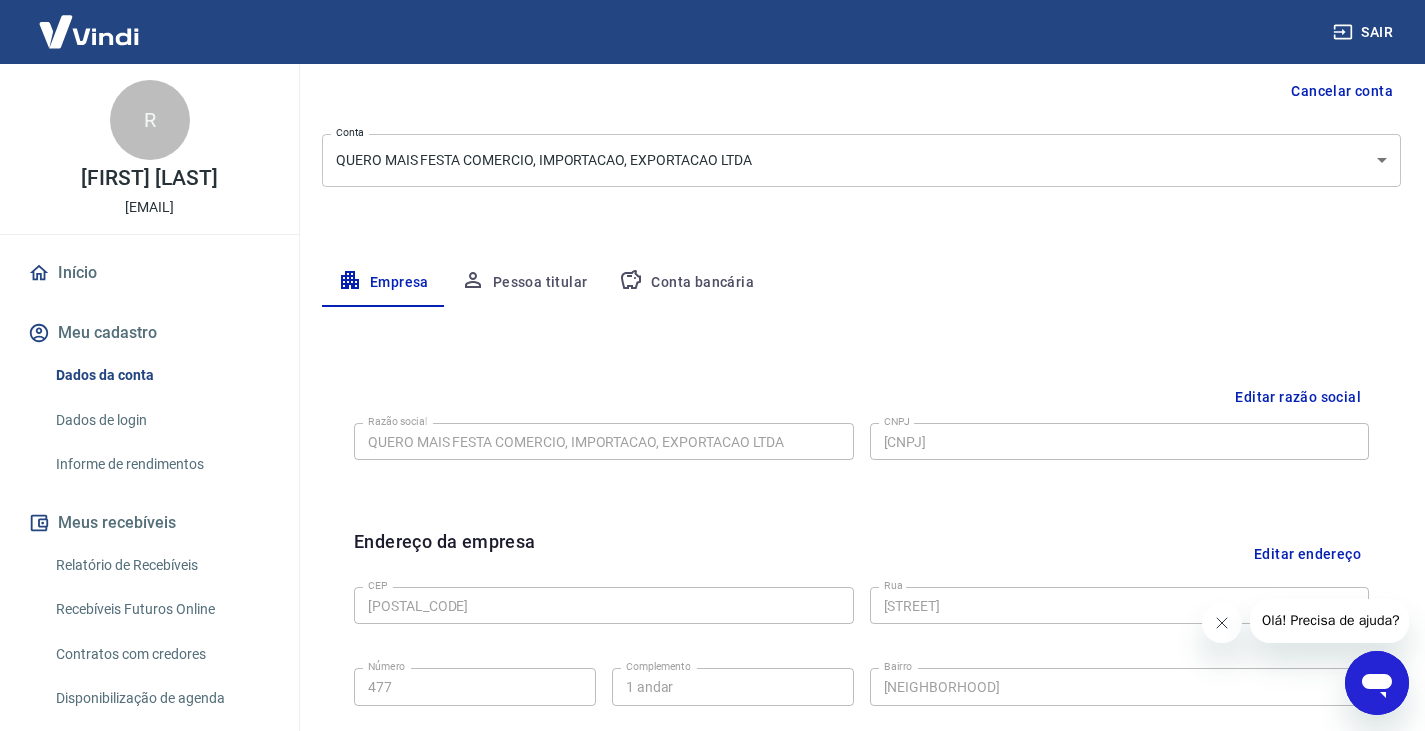 scroll, scrollTop: 300, scrollLeft: 0, axis: vertical 